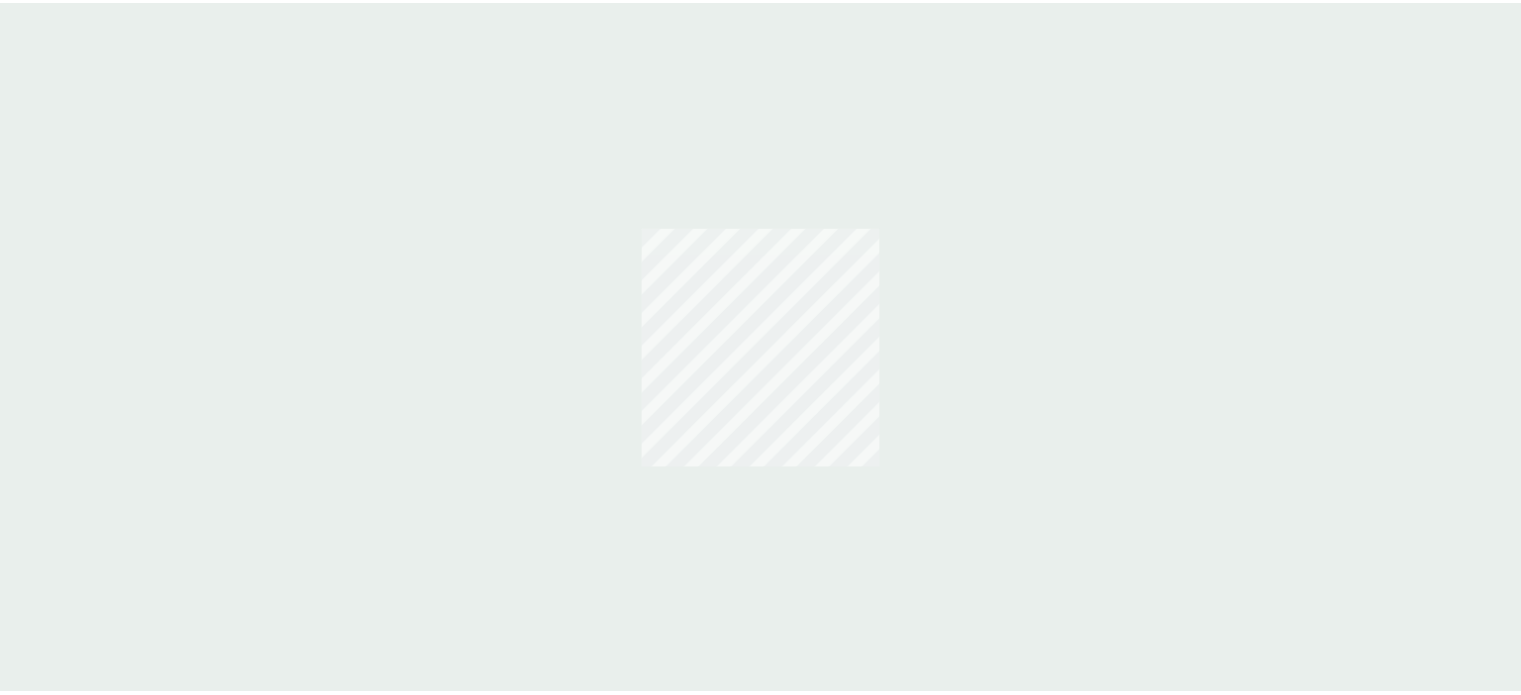 scroll, scrollTop: 0, scrollLeft: 0, axis: both 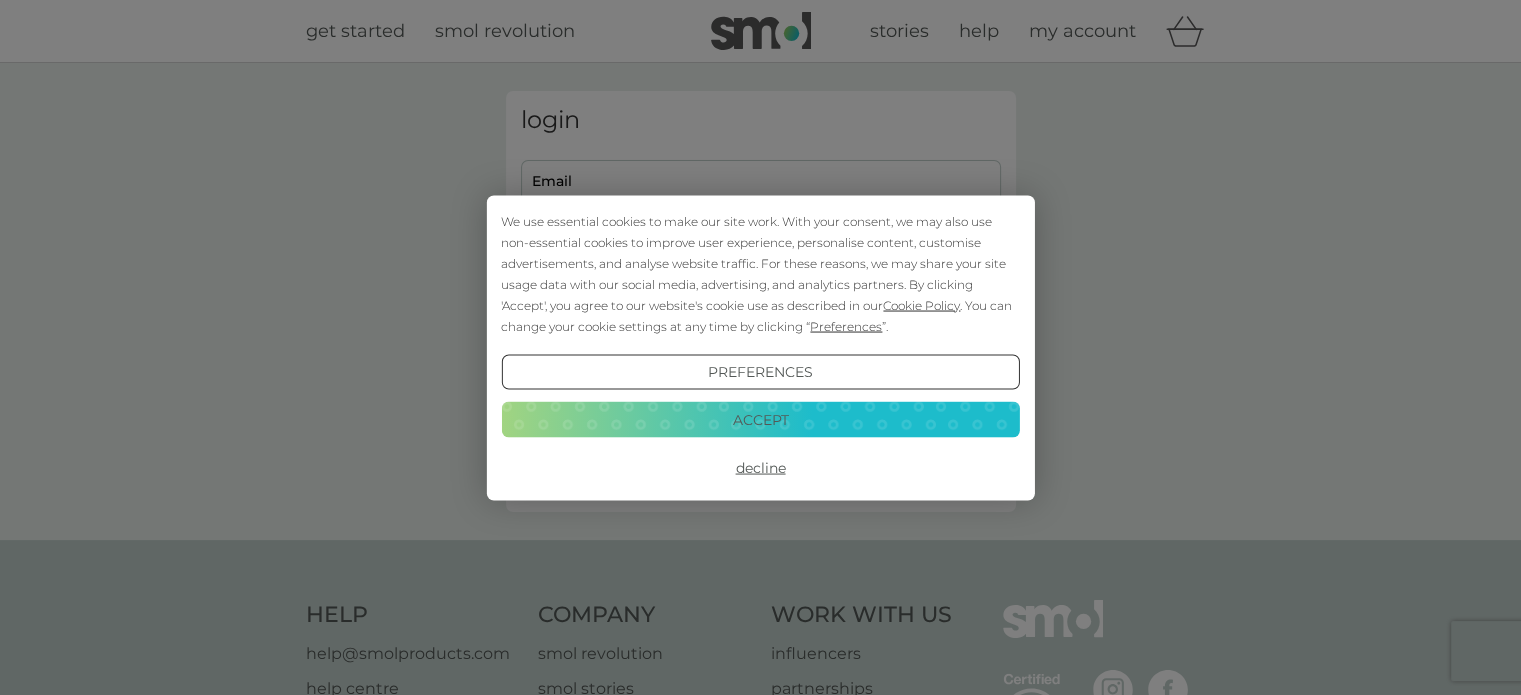 type on "[EMAIL]" 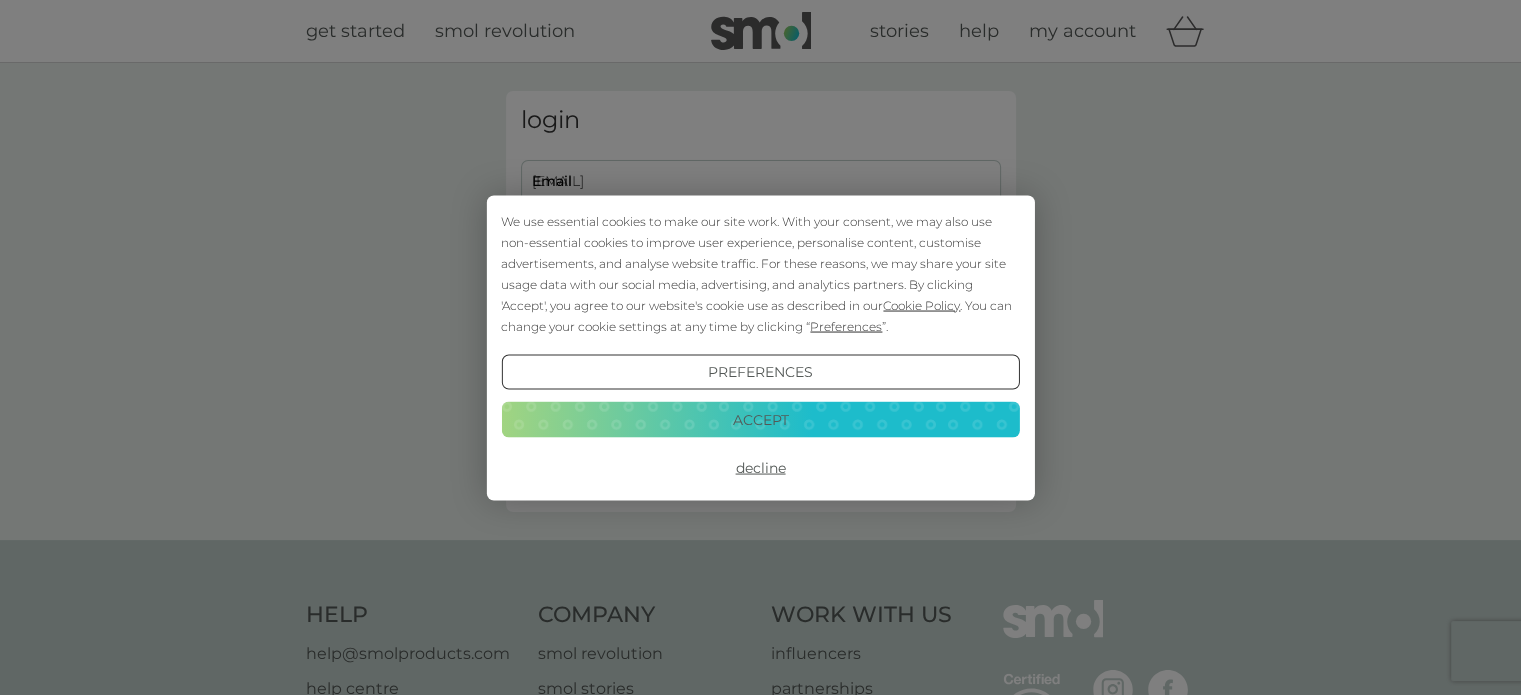 click on "Decline" at bounding box center (760, 468) 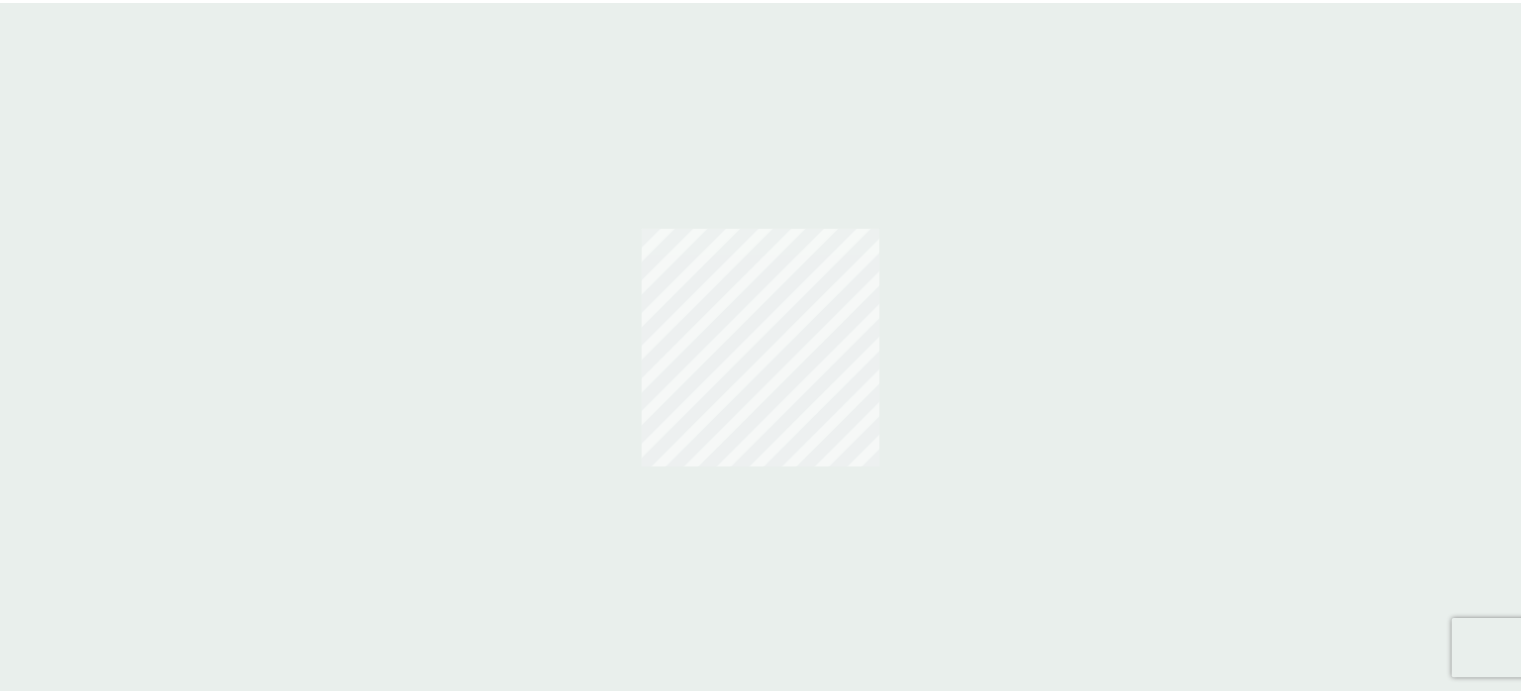 scroll, scrollTop: 0, scrollLeft: 0, axis: both 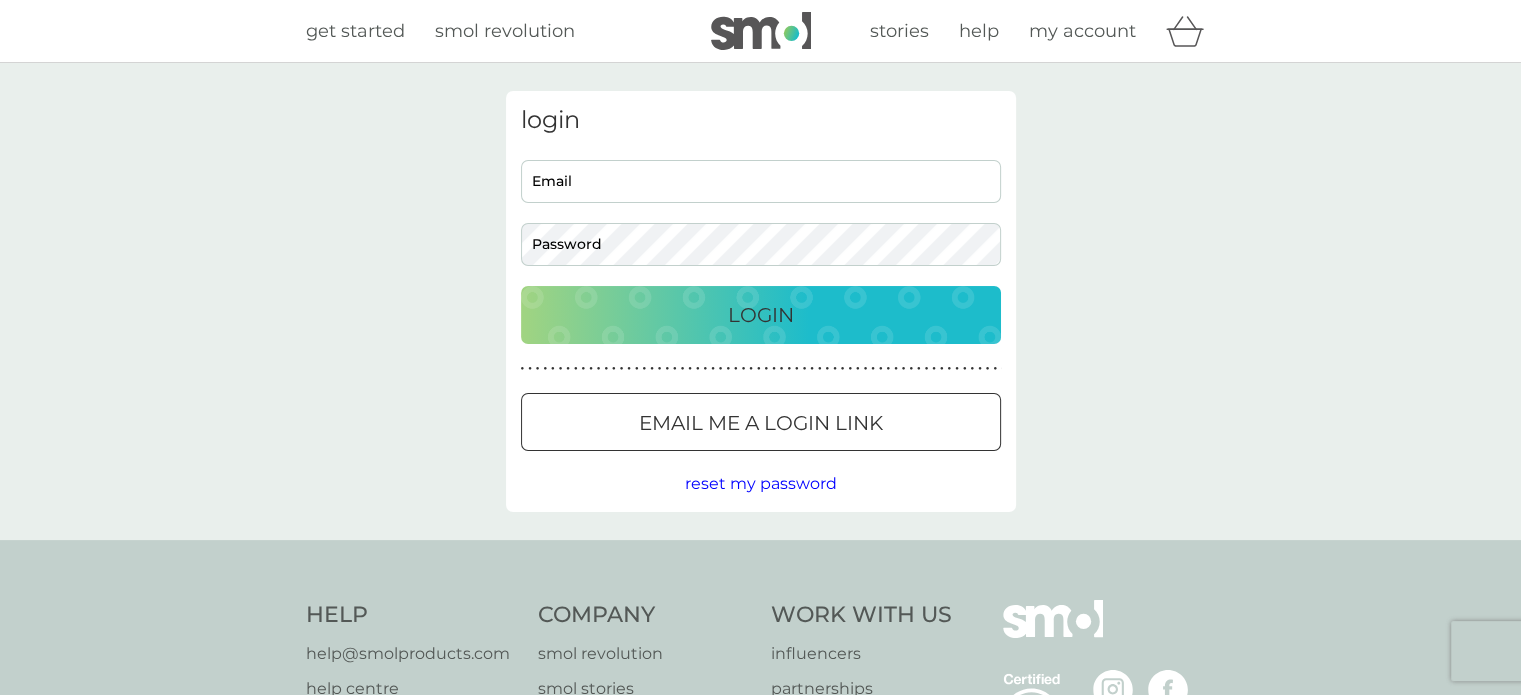 type on "[EMAIL]" 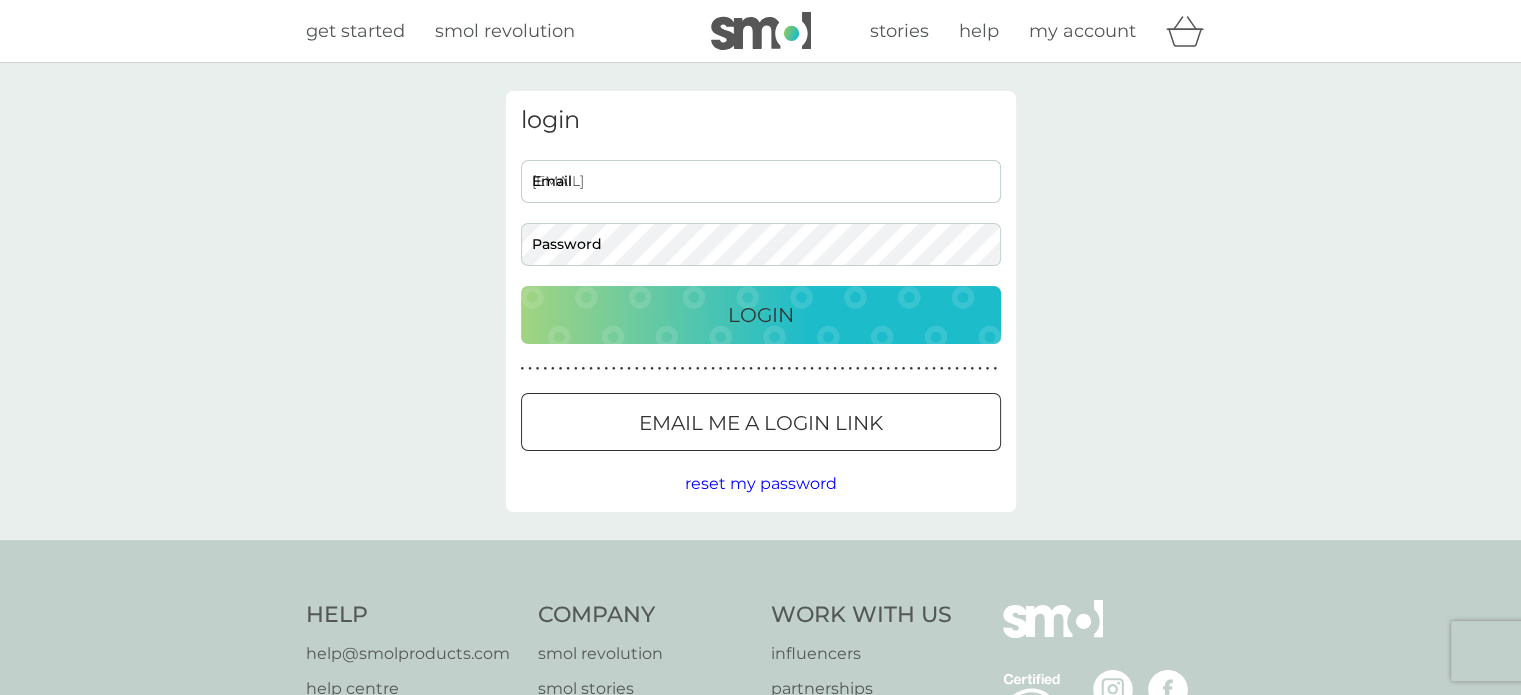 click on "Login" at bounding box center (761, 315) 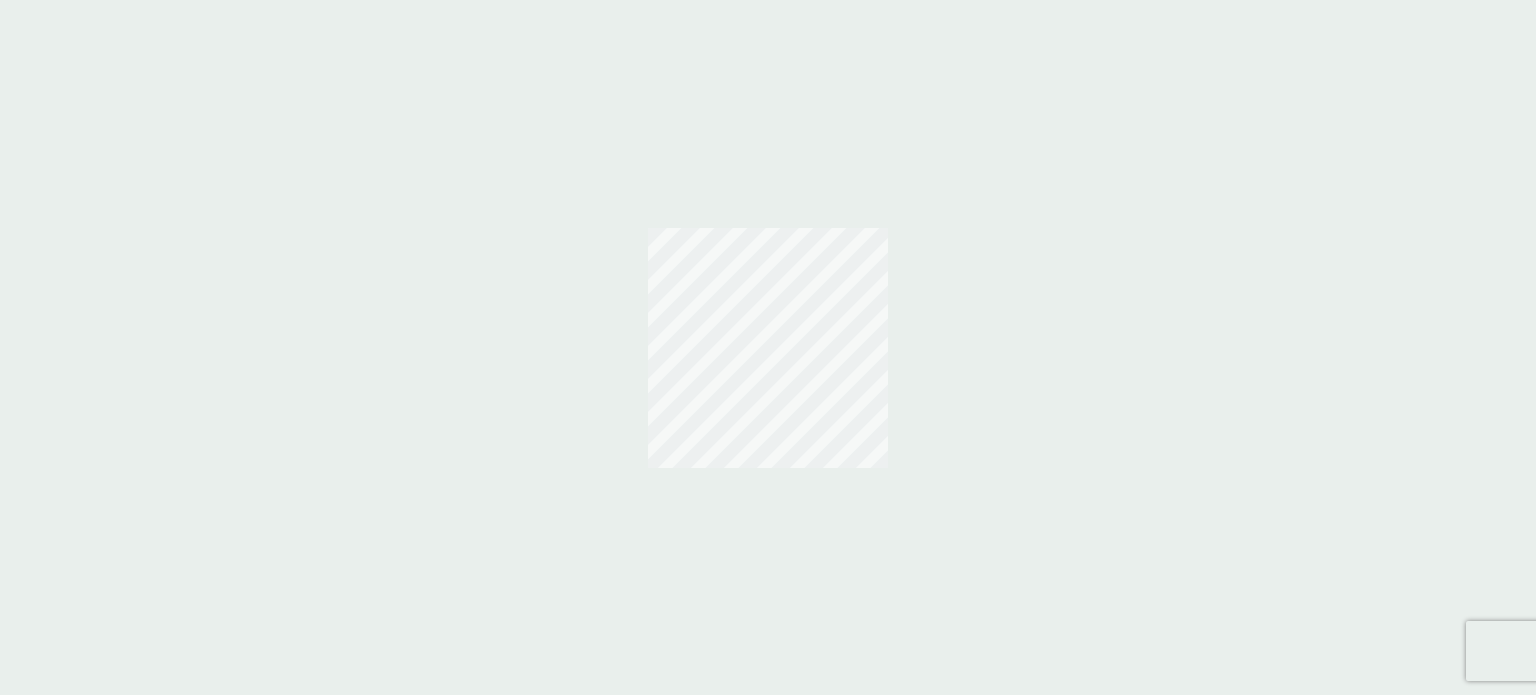scroll, scrollTop: 0, scrollLeft: 0, axis: both 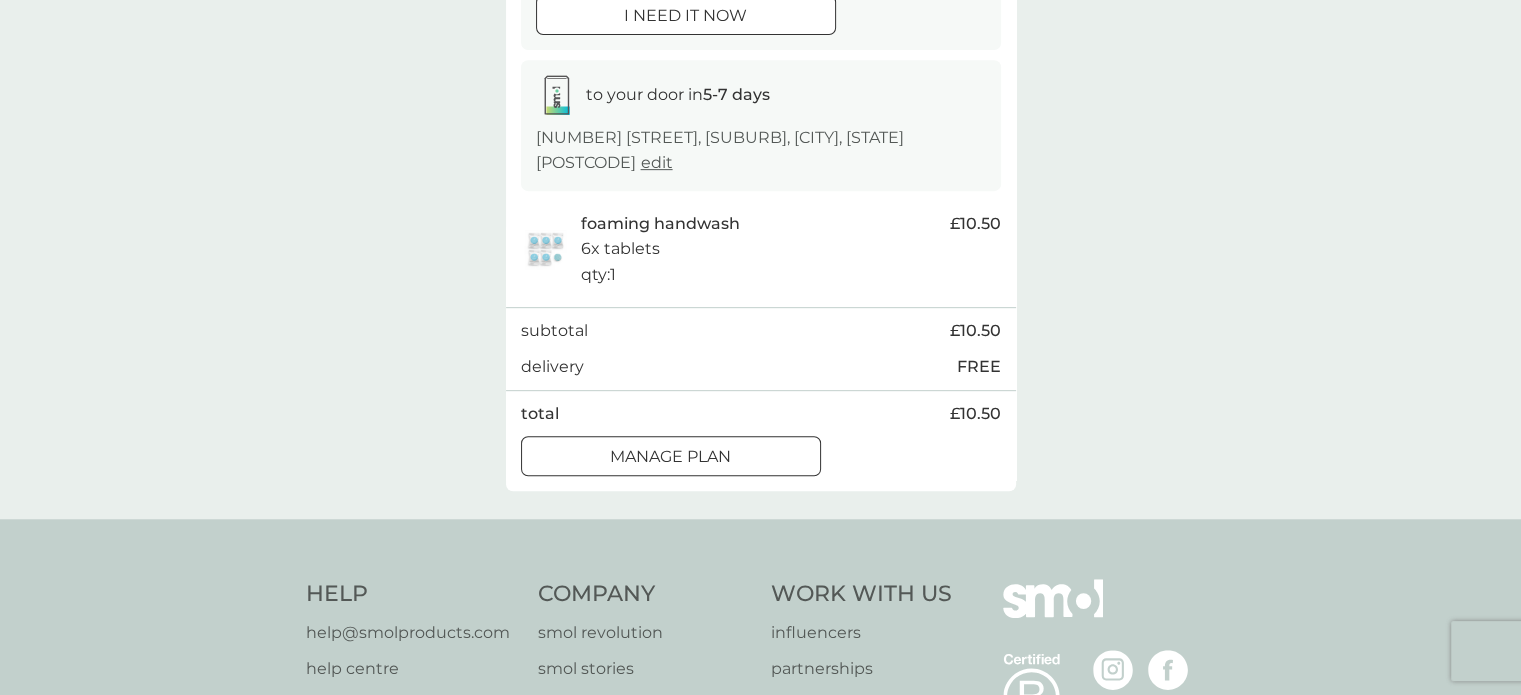 click at bounding box center [671, 457] 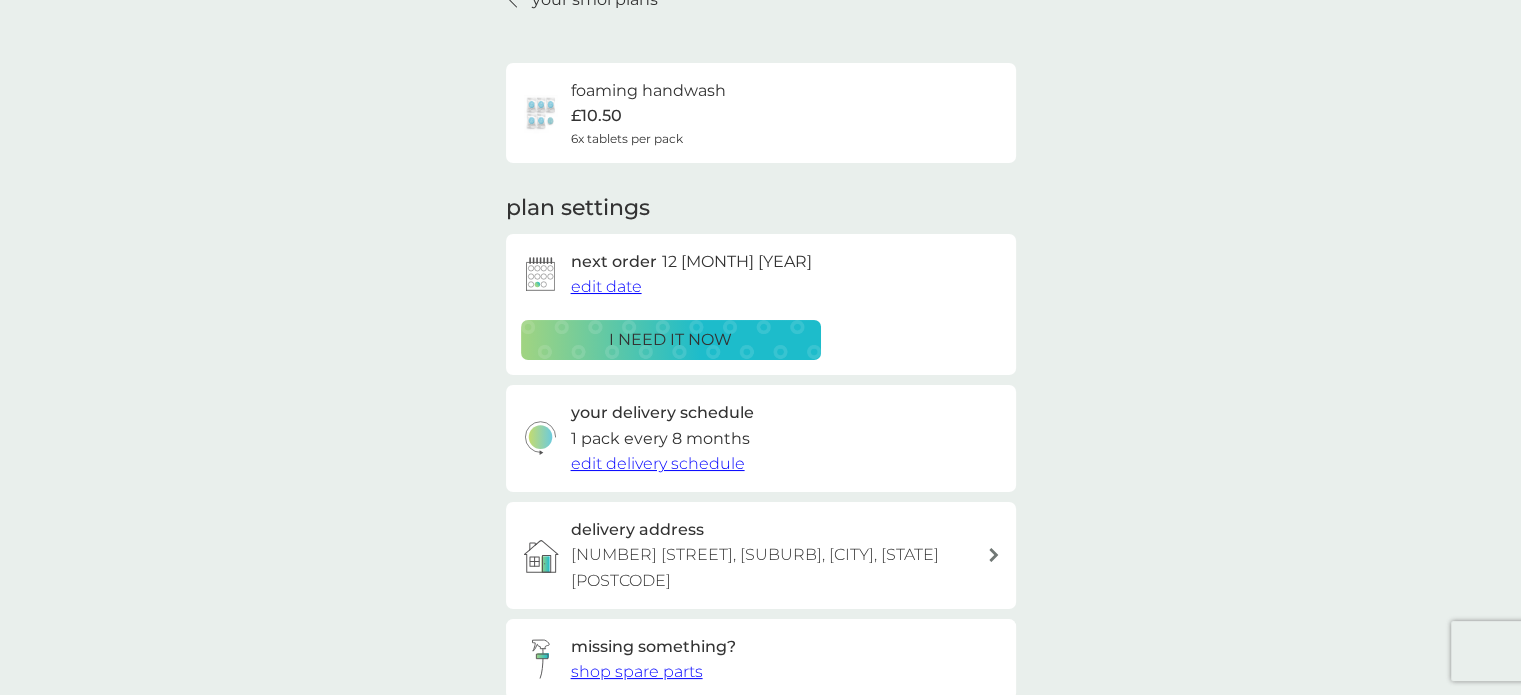 scroll, scrollTop: 100, scrollLeft: 0, axis: vertical 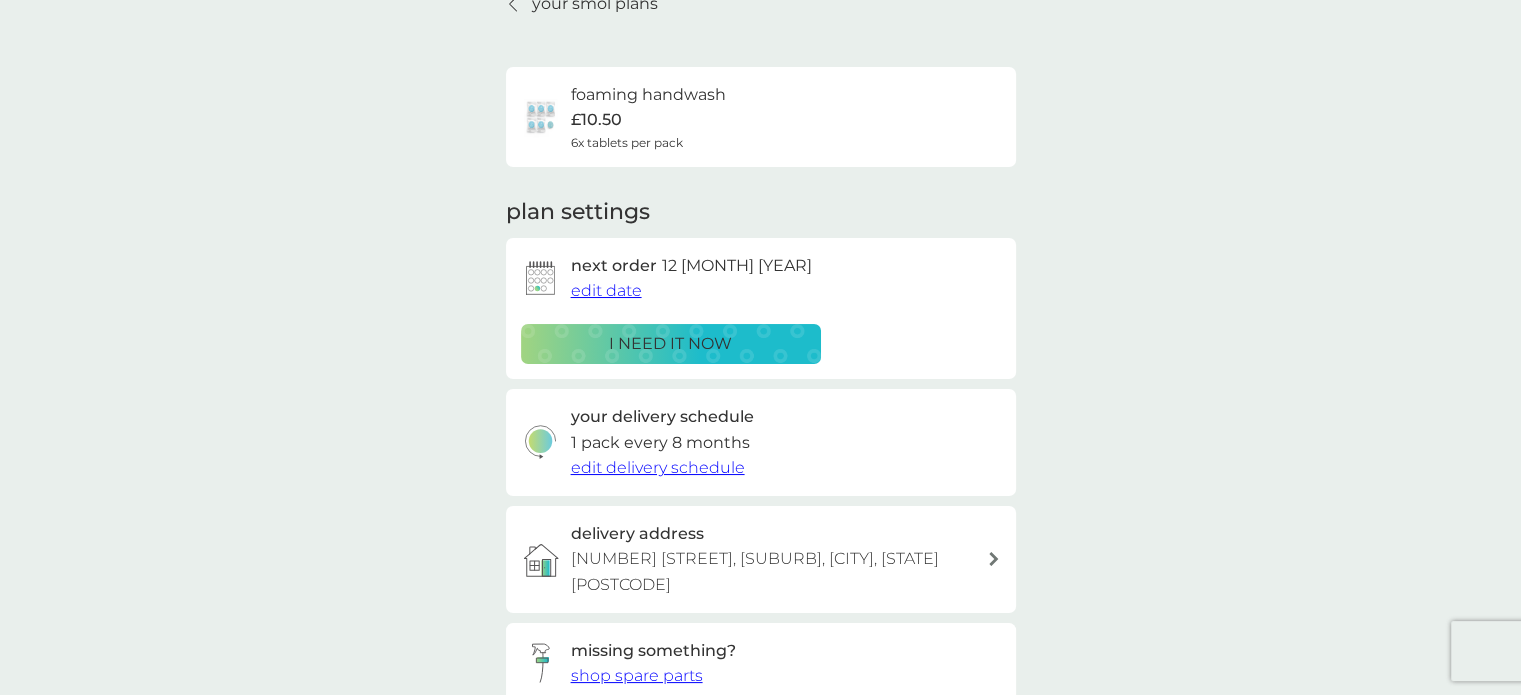 click on "edit date" at bounding box center (606, 290) 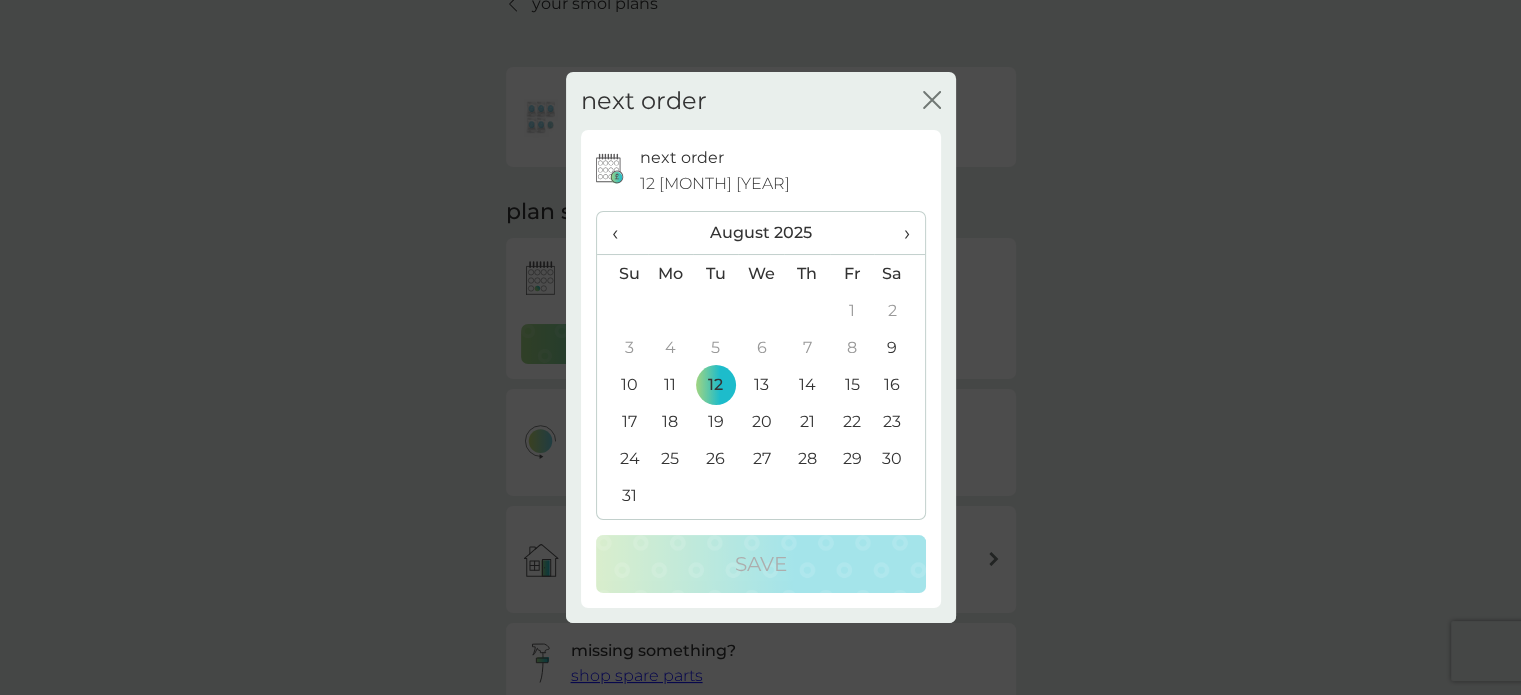click on "next order close next order 12 Aug 2025 ‹ August 2025 › Su Mo Tu We Th Fr Sa 27 28 29 30 31 1 2 3 4 5 6 7 8 9 10 11 12 13 14 15 16 17 18 19 20 21 22 23 24 25 26 27 28 29 30 31 1 2 3 4 5 6 Save" at bounding box center (760, 347) 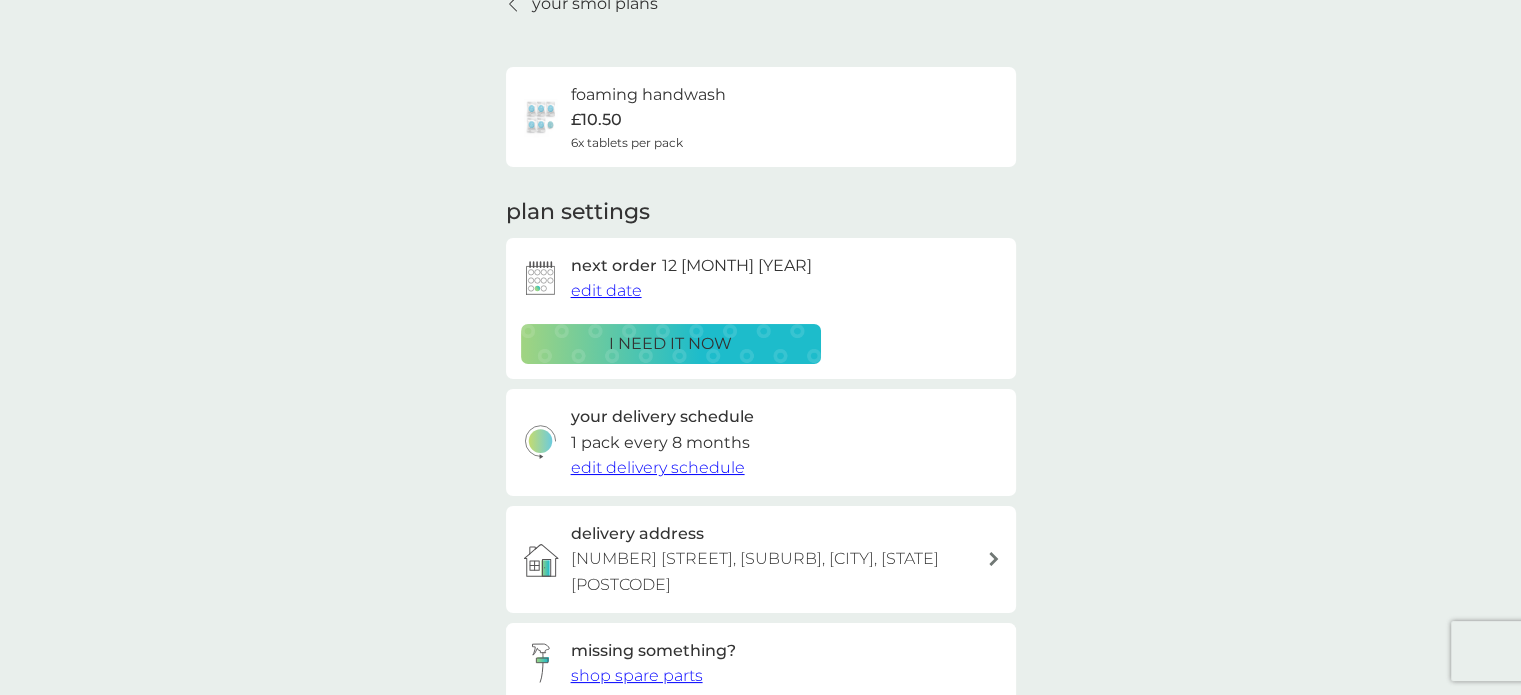 click on "edit date" at bounding box center (606, 290) 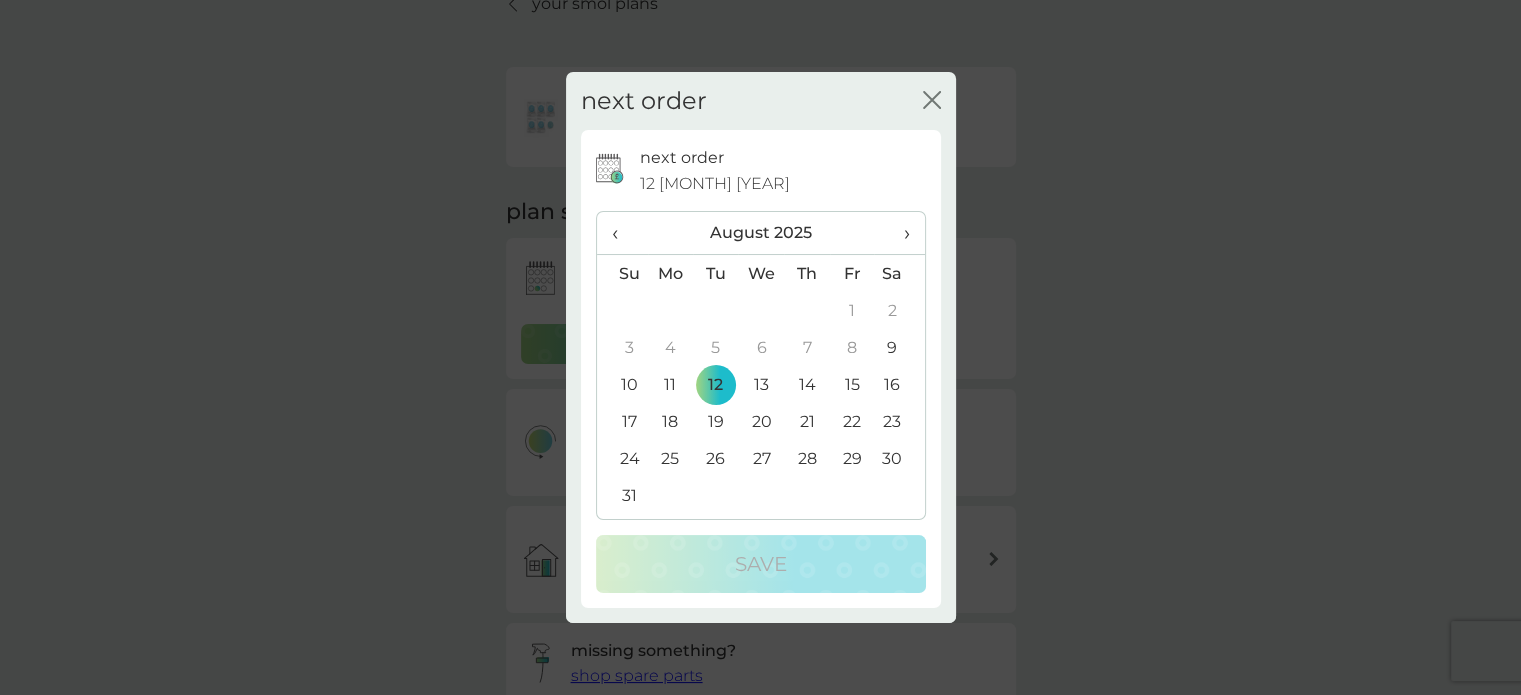 click on "›" at bounding box center [899, 233] 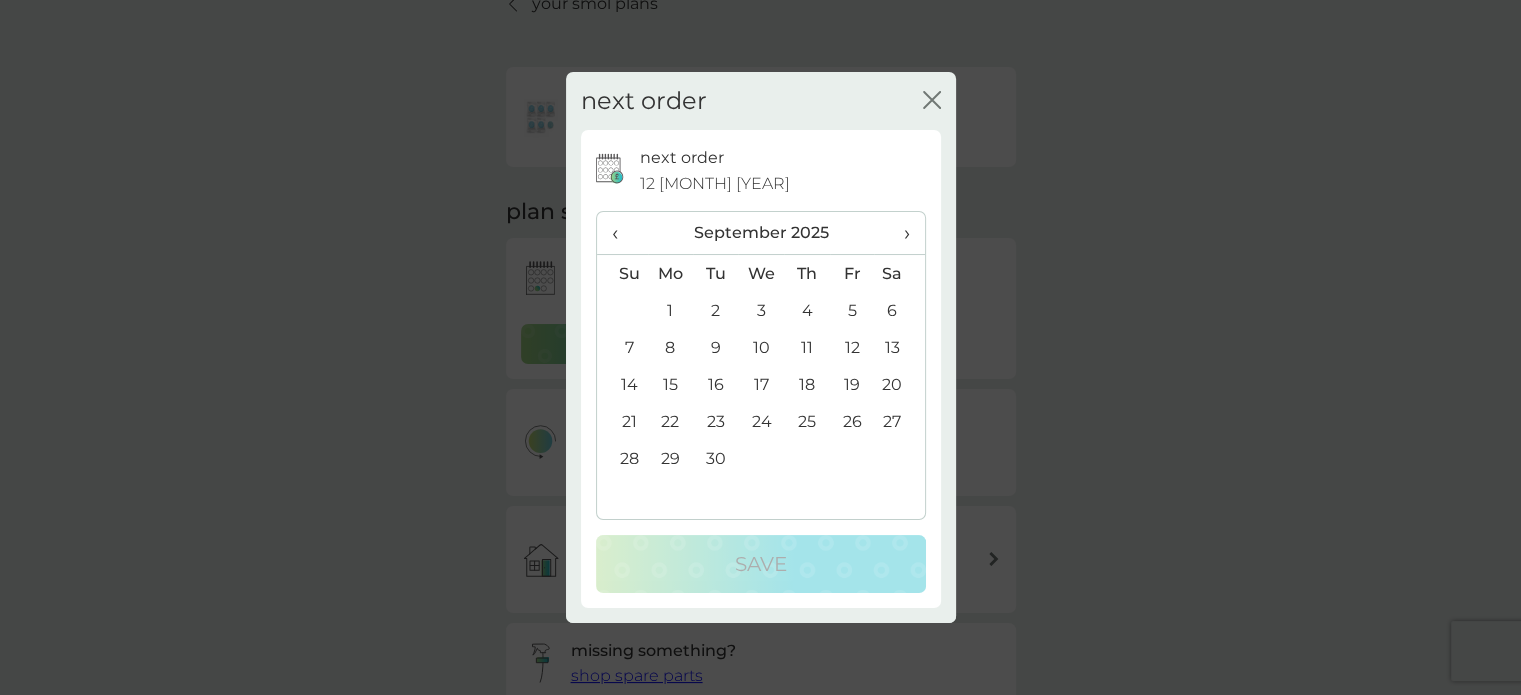 click on "›" at bounding box center [899, 233] 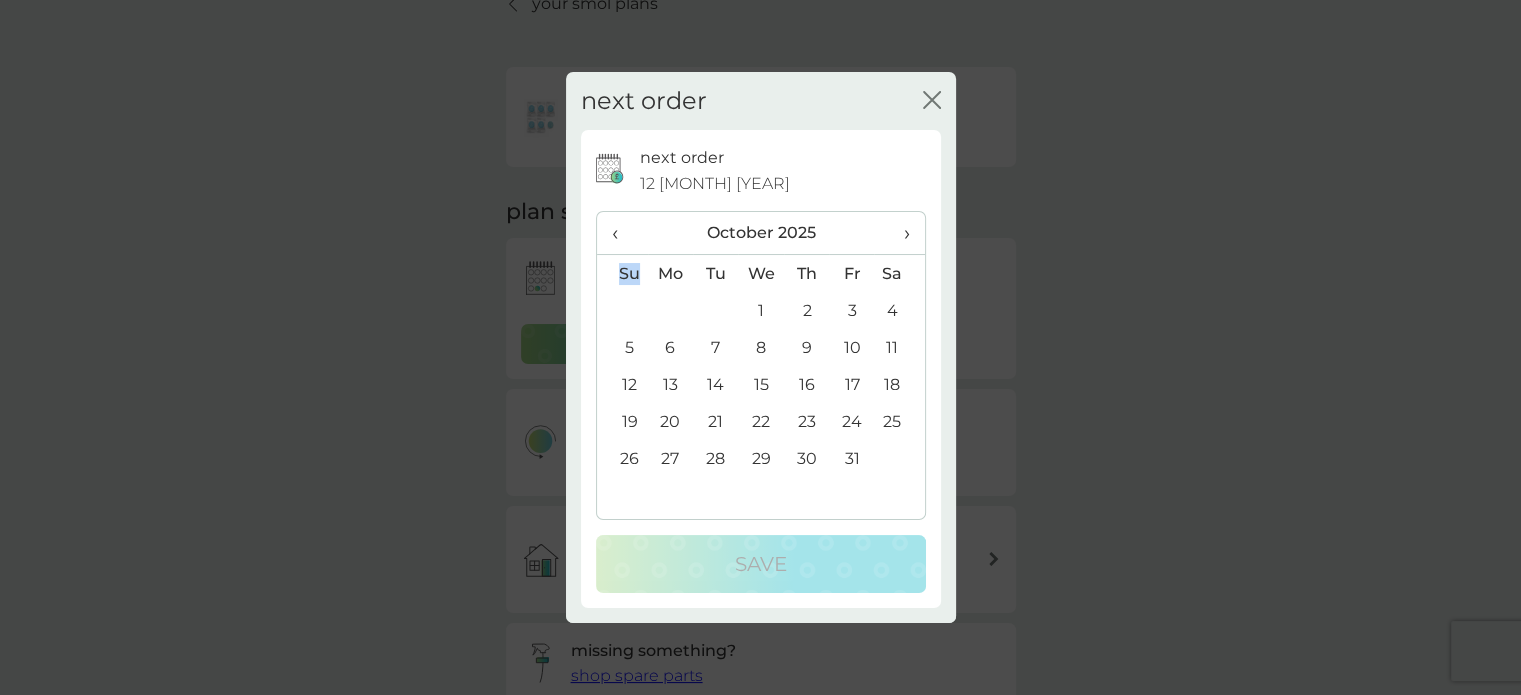 click on "›" at bounding box center [899, 233] 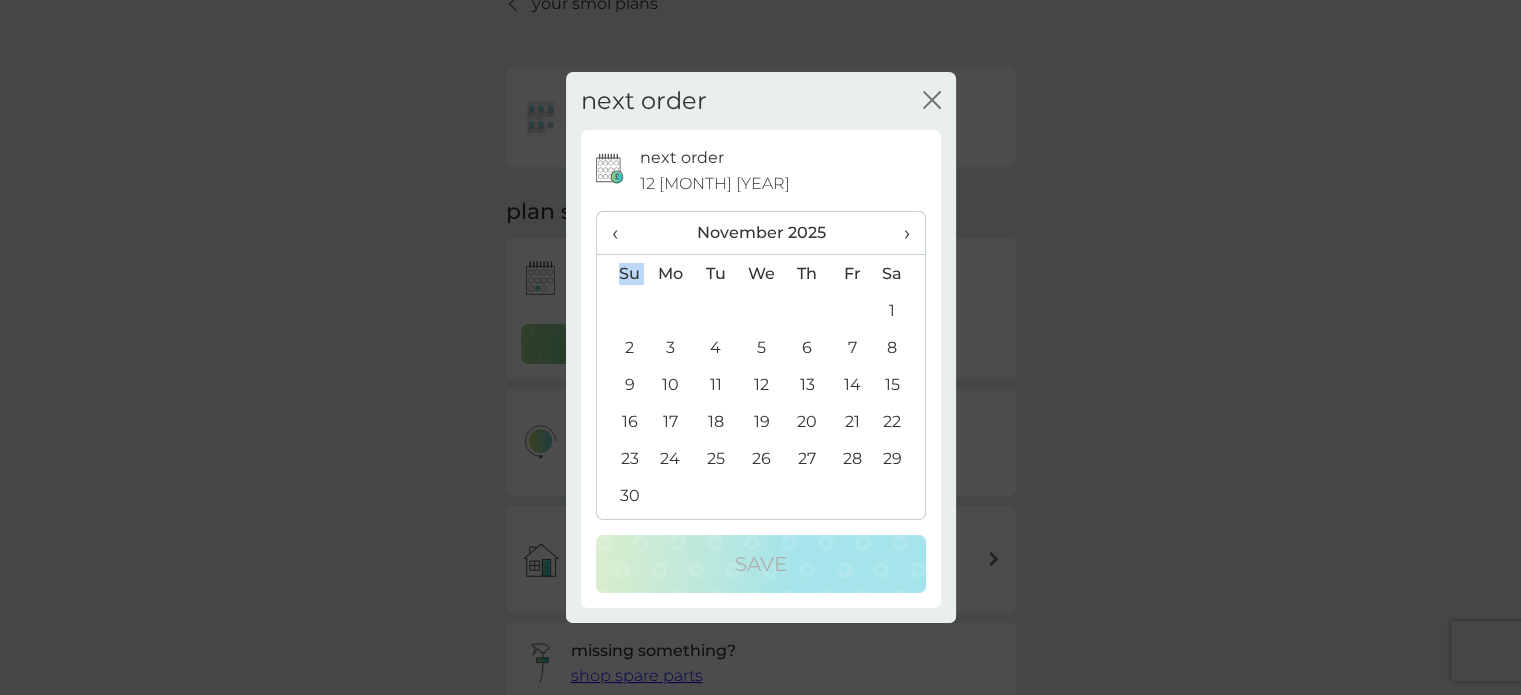 click on "›" at bounding box center (899, 233) 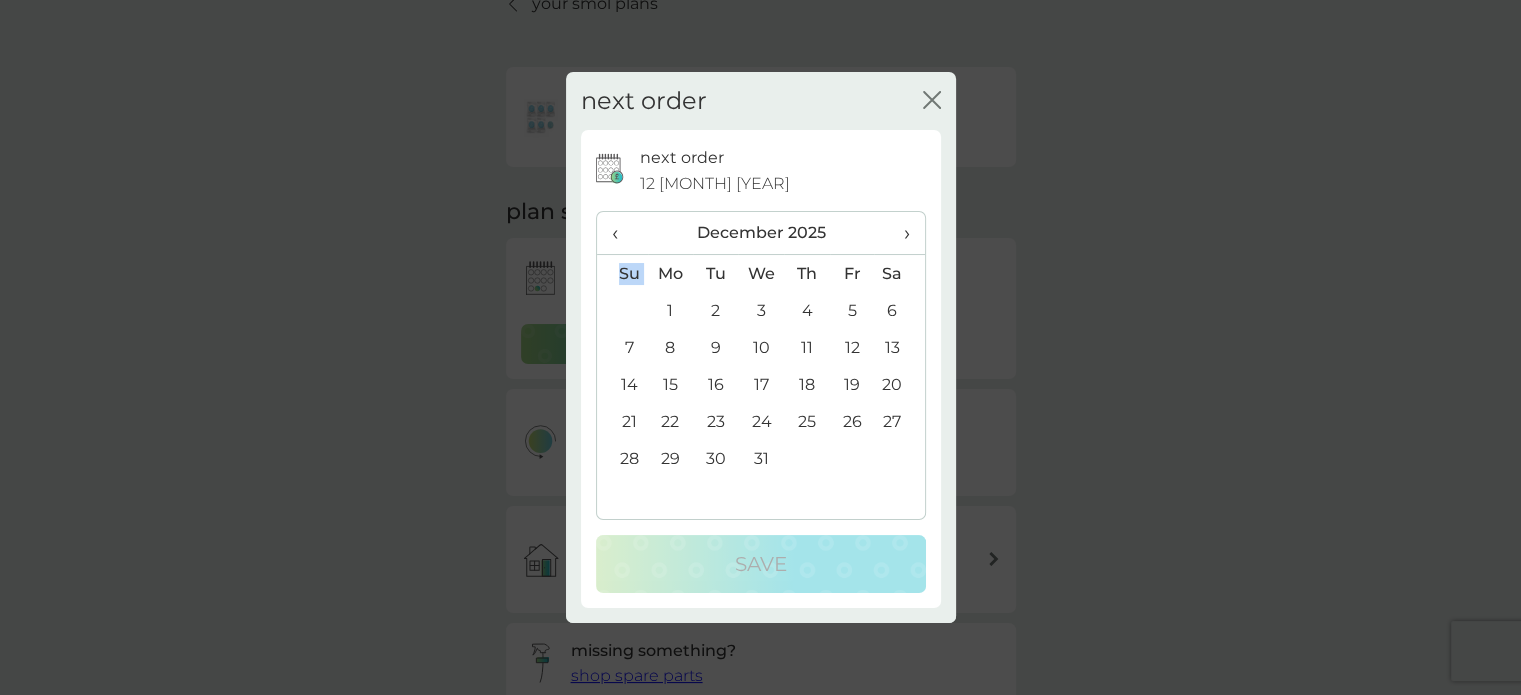 click on "›" at bounding box center (899, 233) 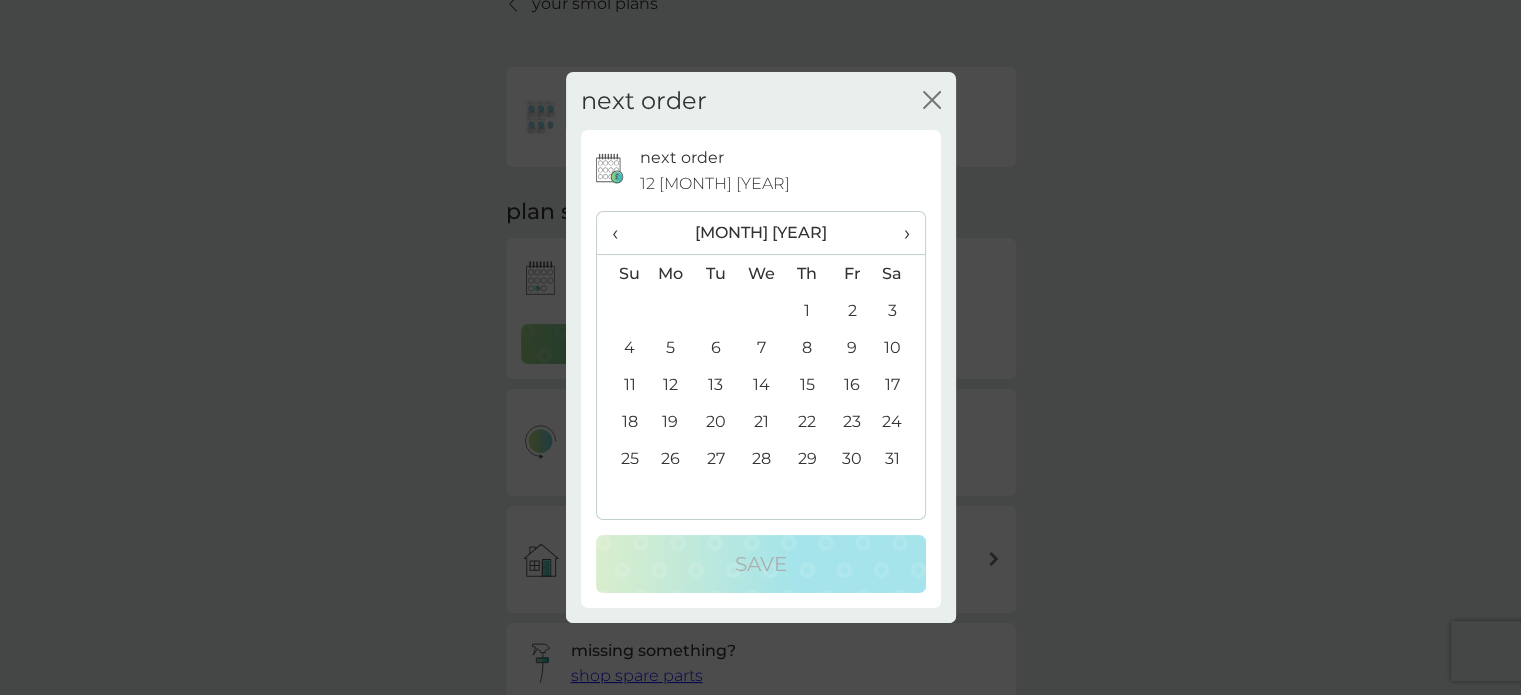 click on "30" at bounding box center (851, 458) 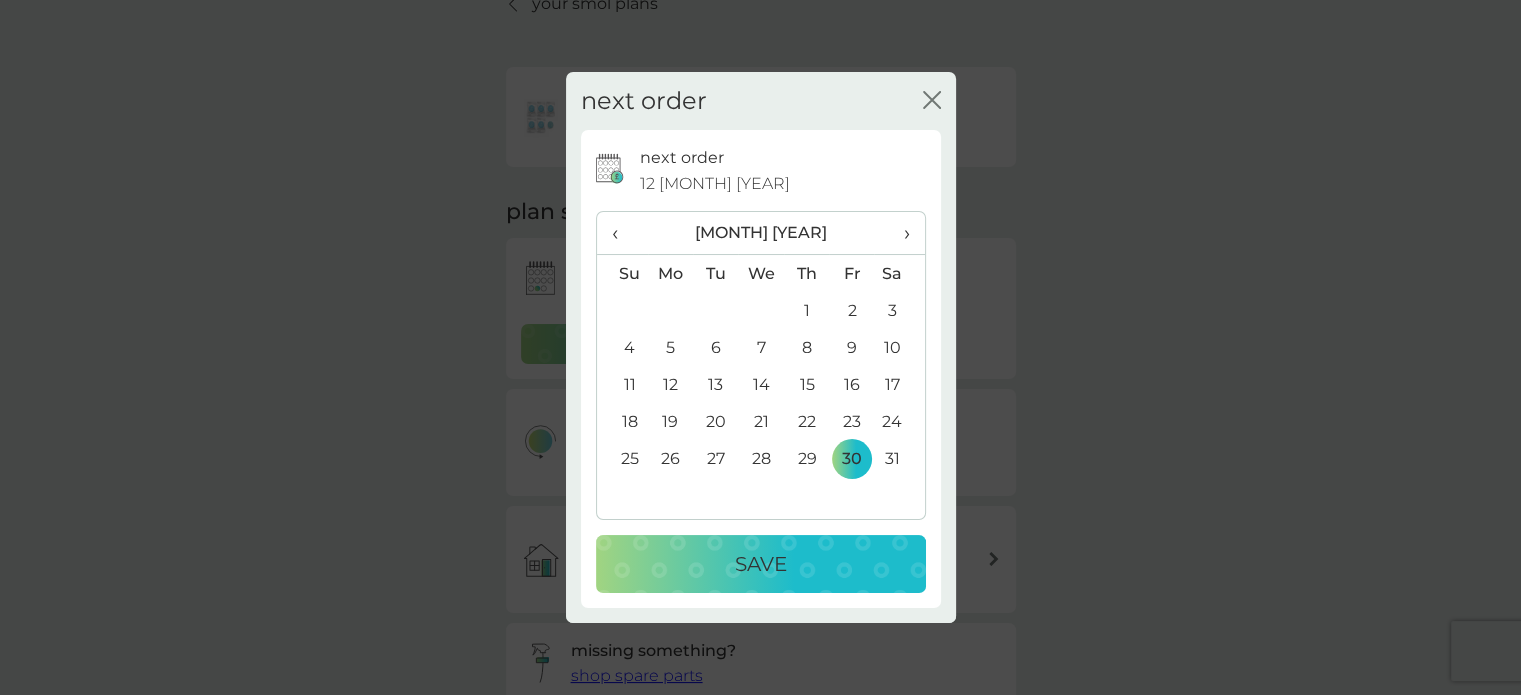 click on "Save" at bounding box center [761, 564] 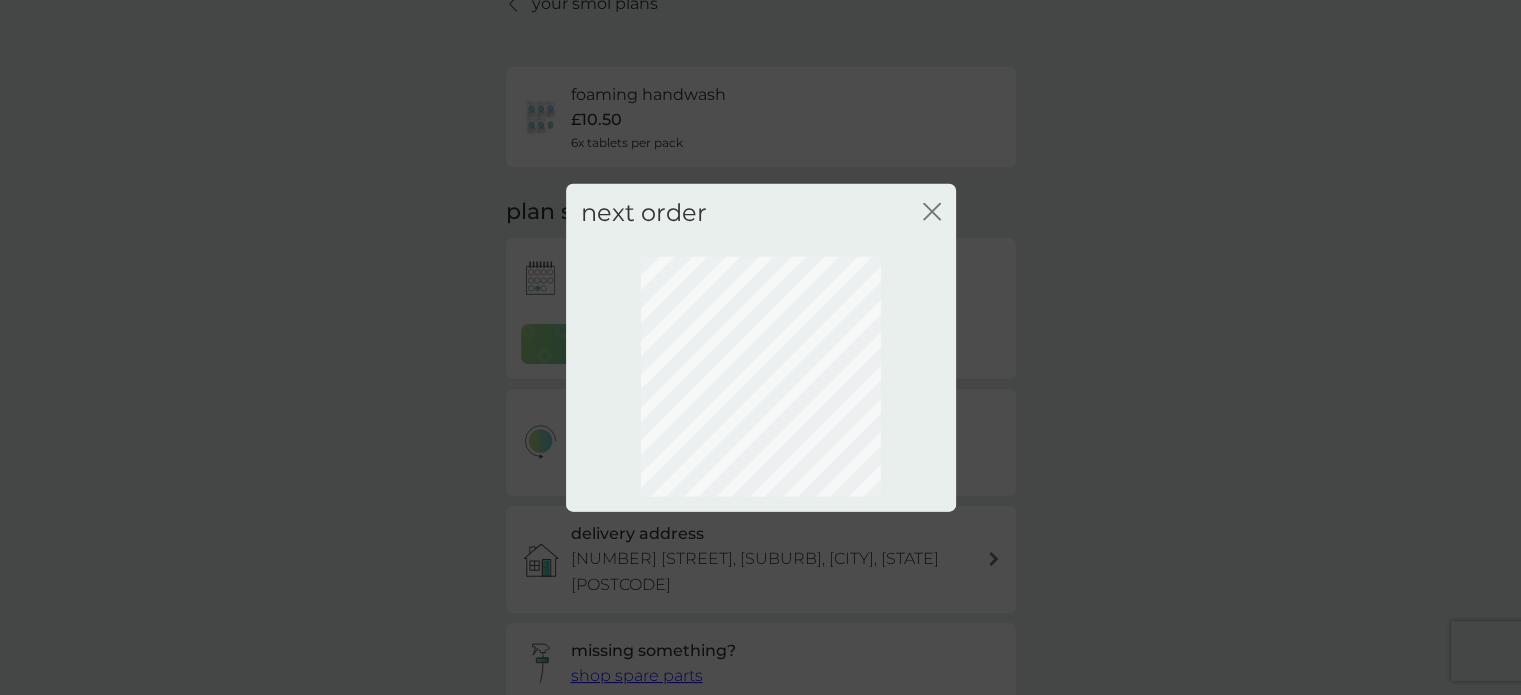 click on "close" 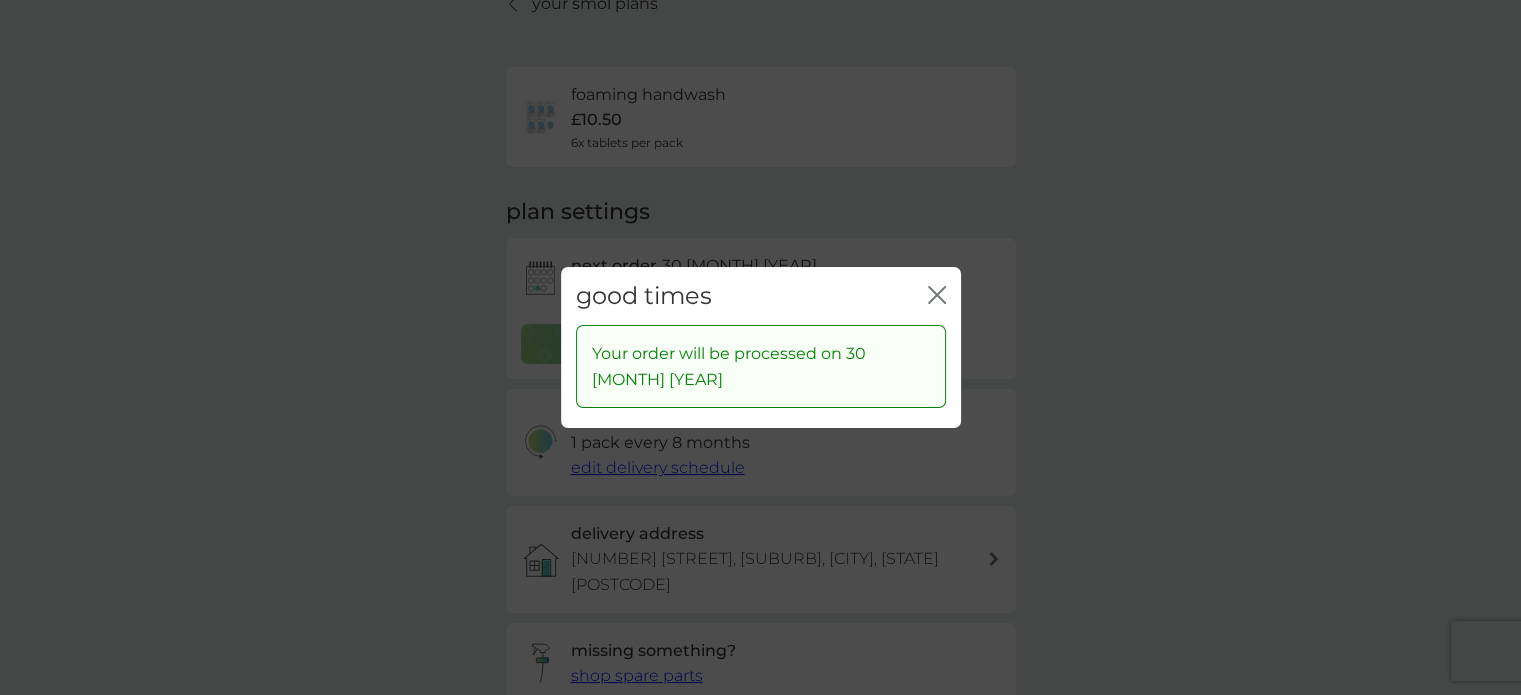 click on "close" 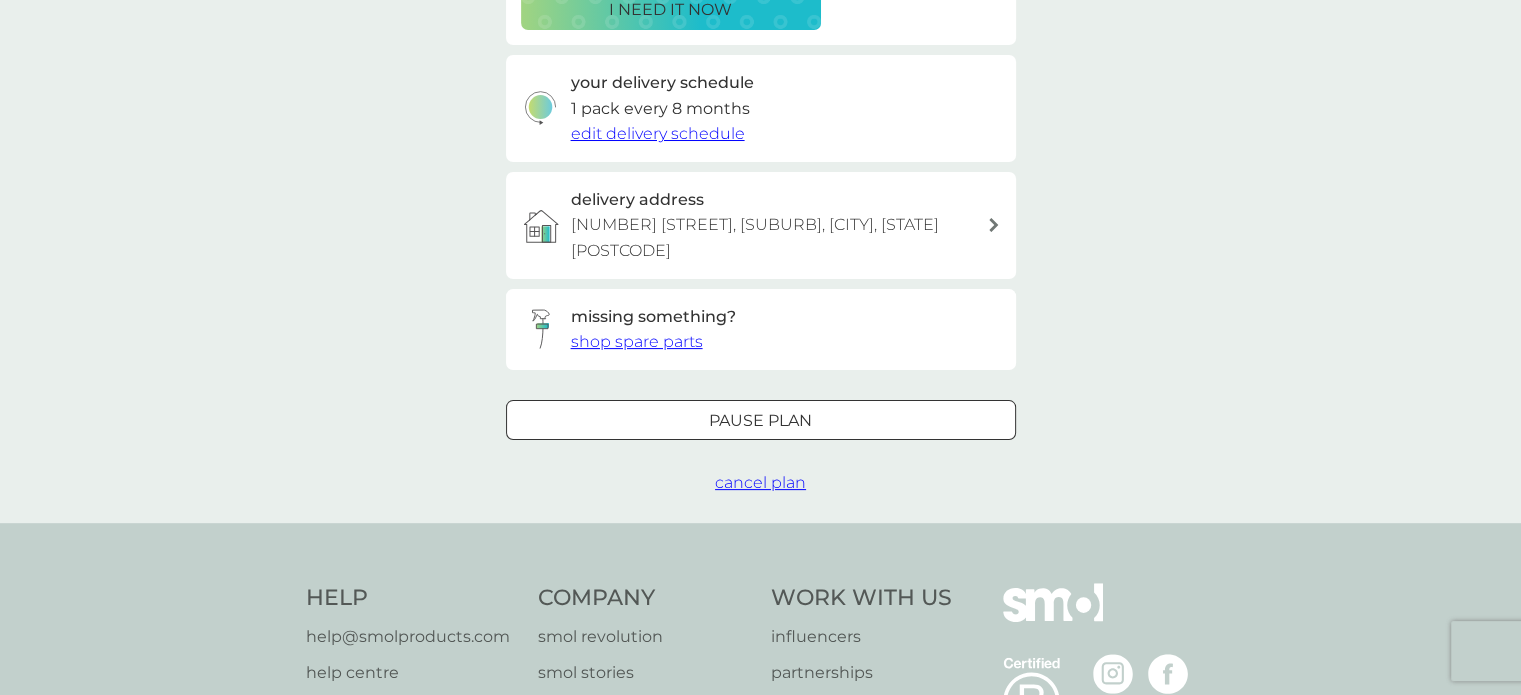 scroll, scrollTop: 400, scrollLeft: 0, axis: vertical 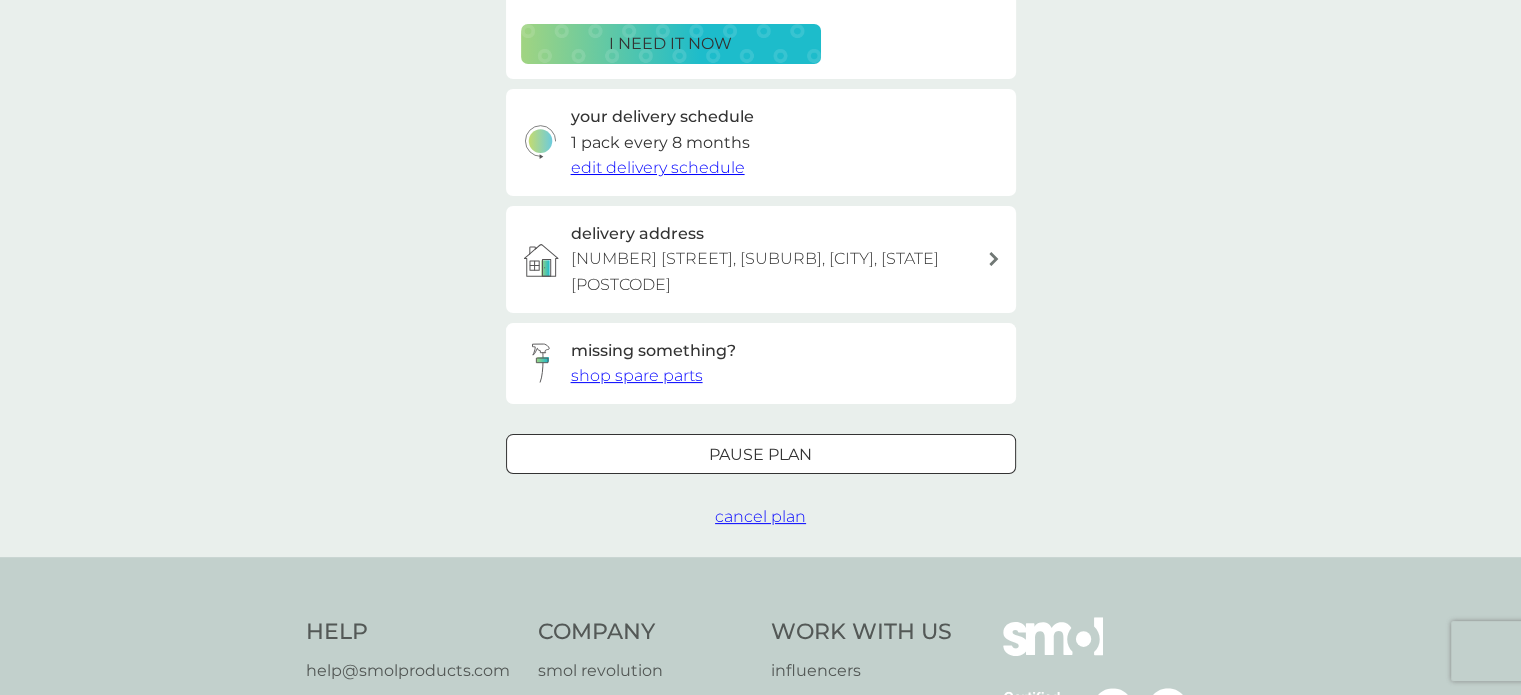 click at bounding box center (761, 454) 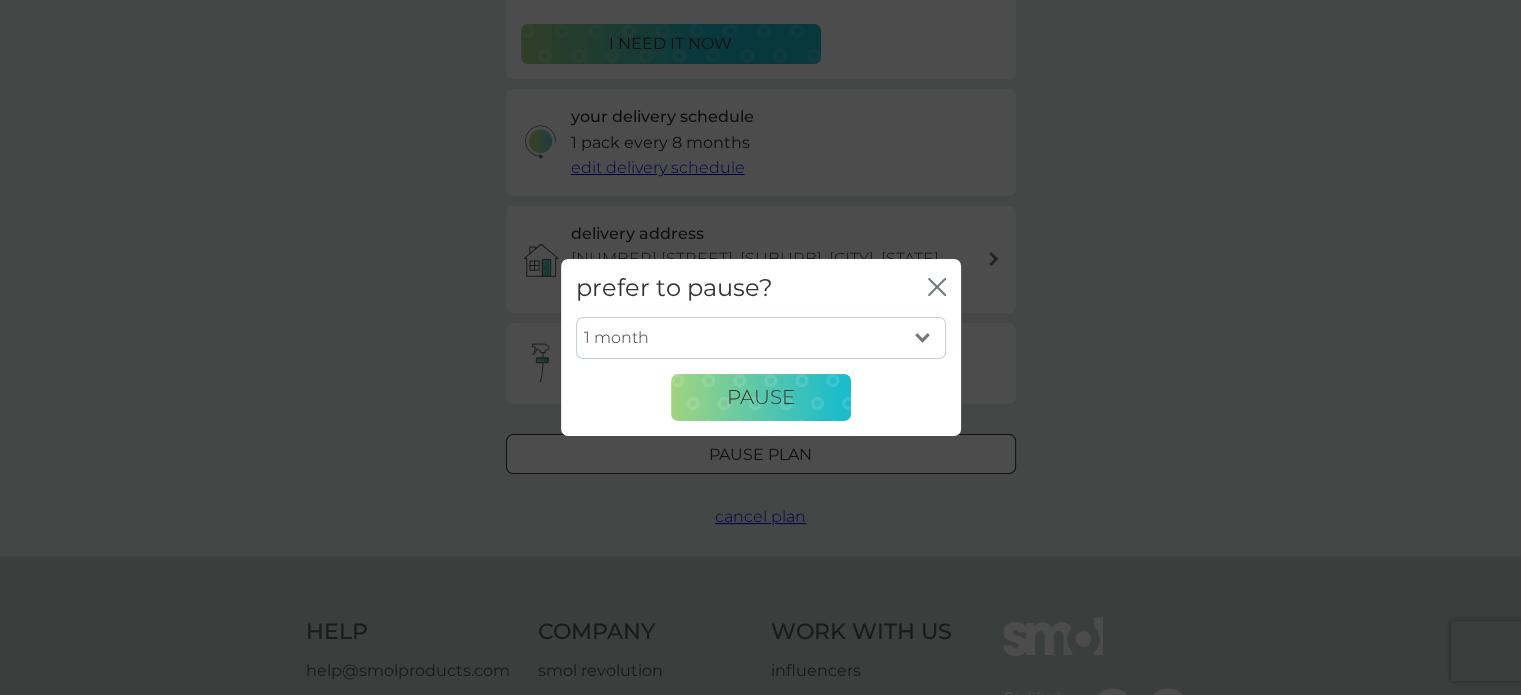 click on "1 month 2 months 3 months 4 months 5 months 6 months" at bounding box center (761, 338) 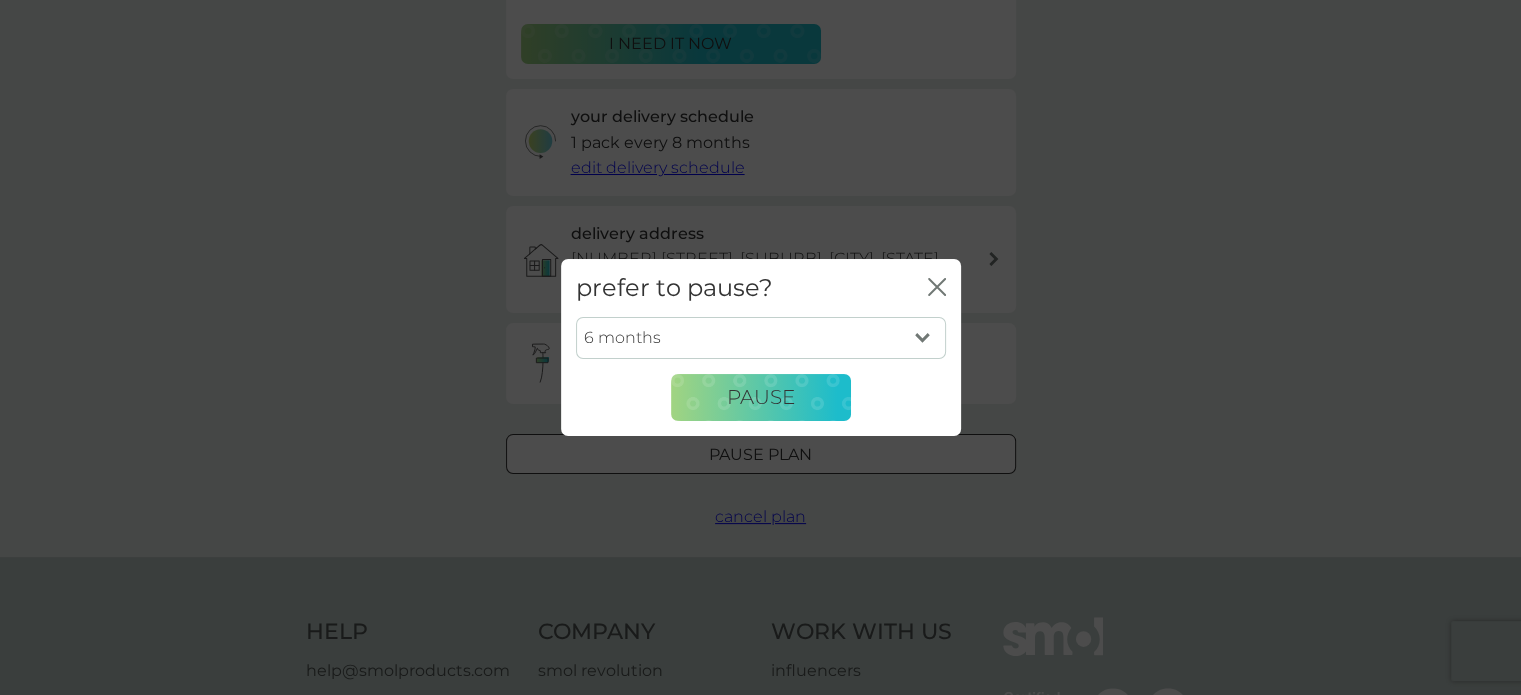 click on "1 month 2 months 3 months 4 months 5 months 6 months" at bounding box center [761, 338] 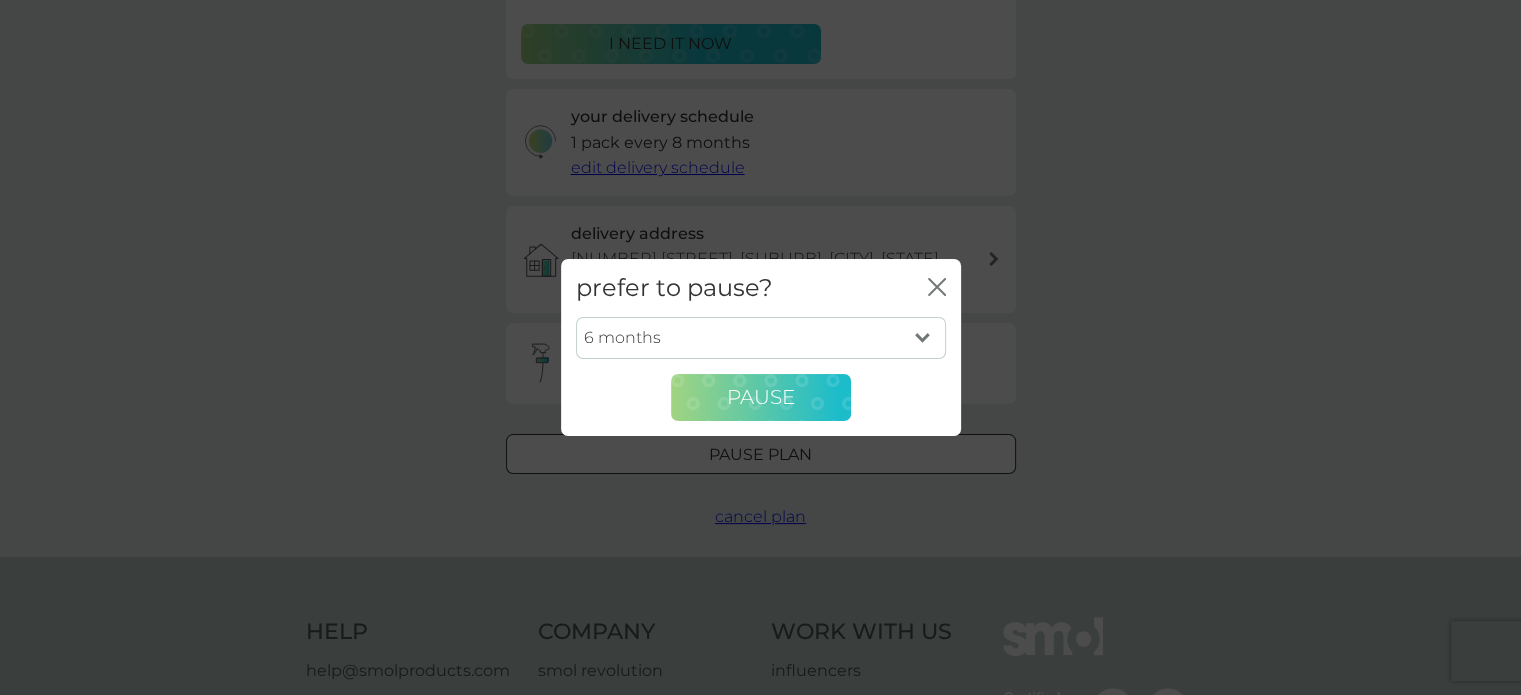 click on "Pause" at bounding box center (761, 397) 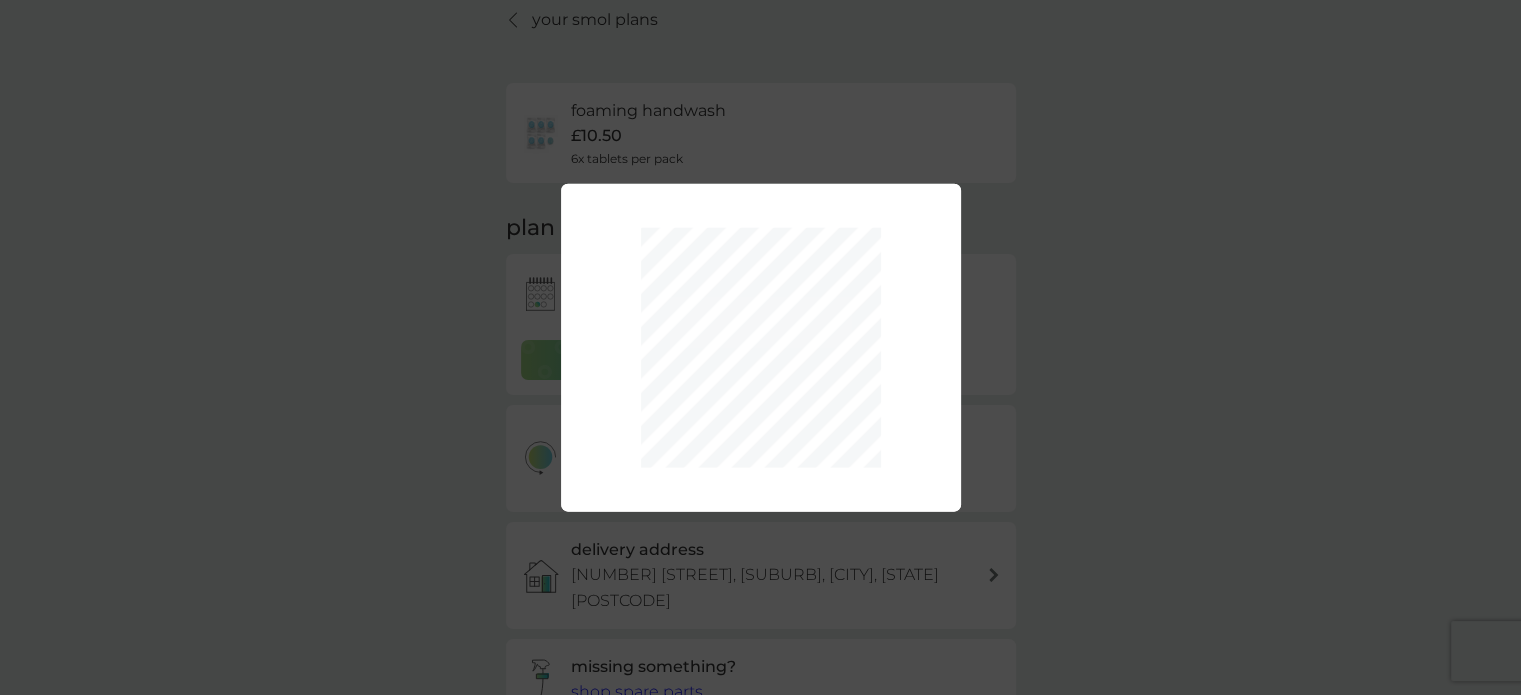 scroll, scrollTop: 0, scrollLeft: 0, axis: both 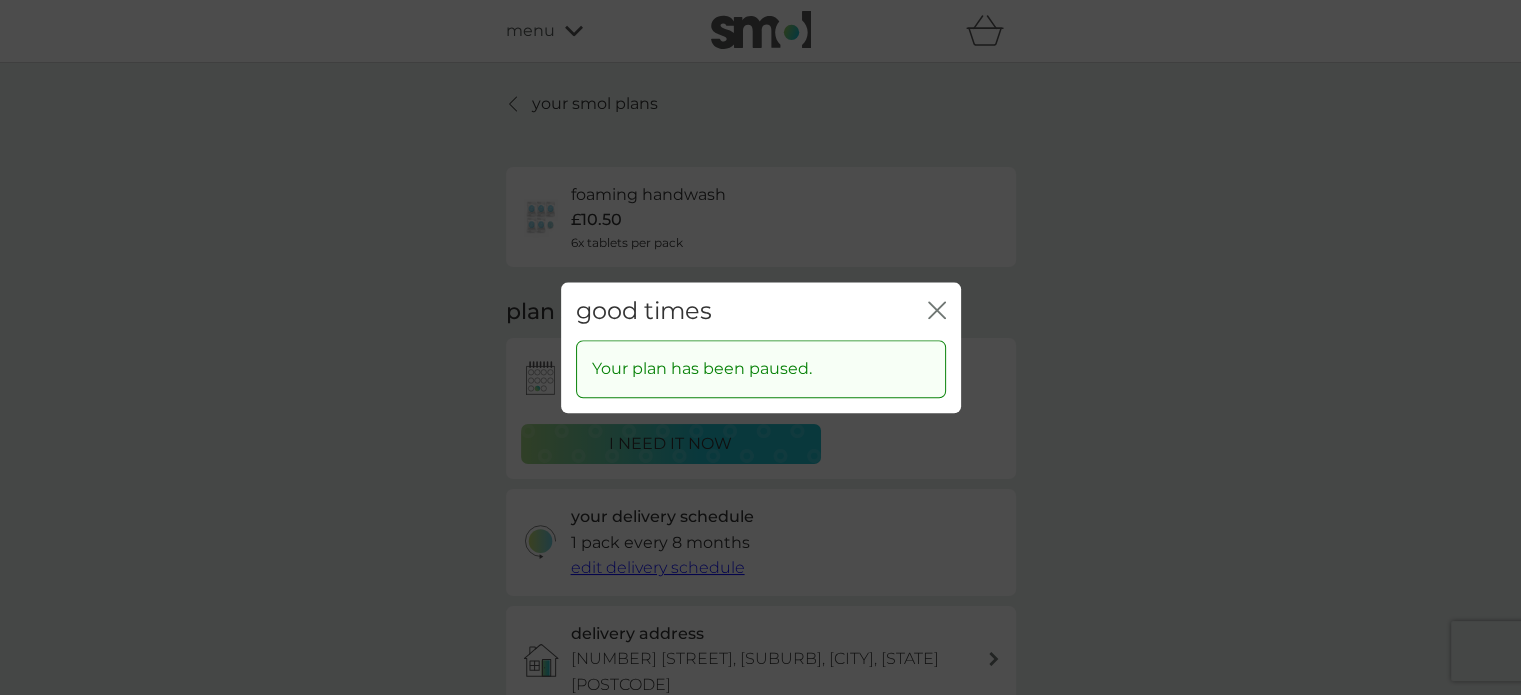 drag, startPoint x: 936, startPoint y: 306, endPoint x: 726, endPoint y: 97, distance: 296.2786 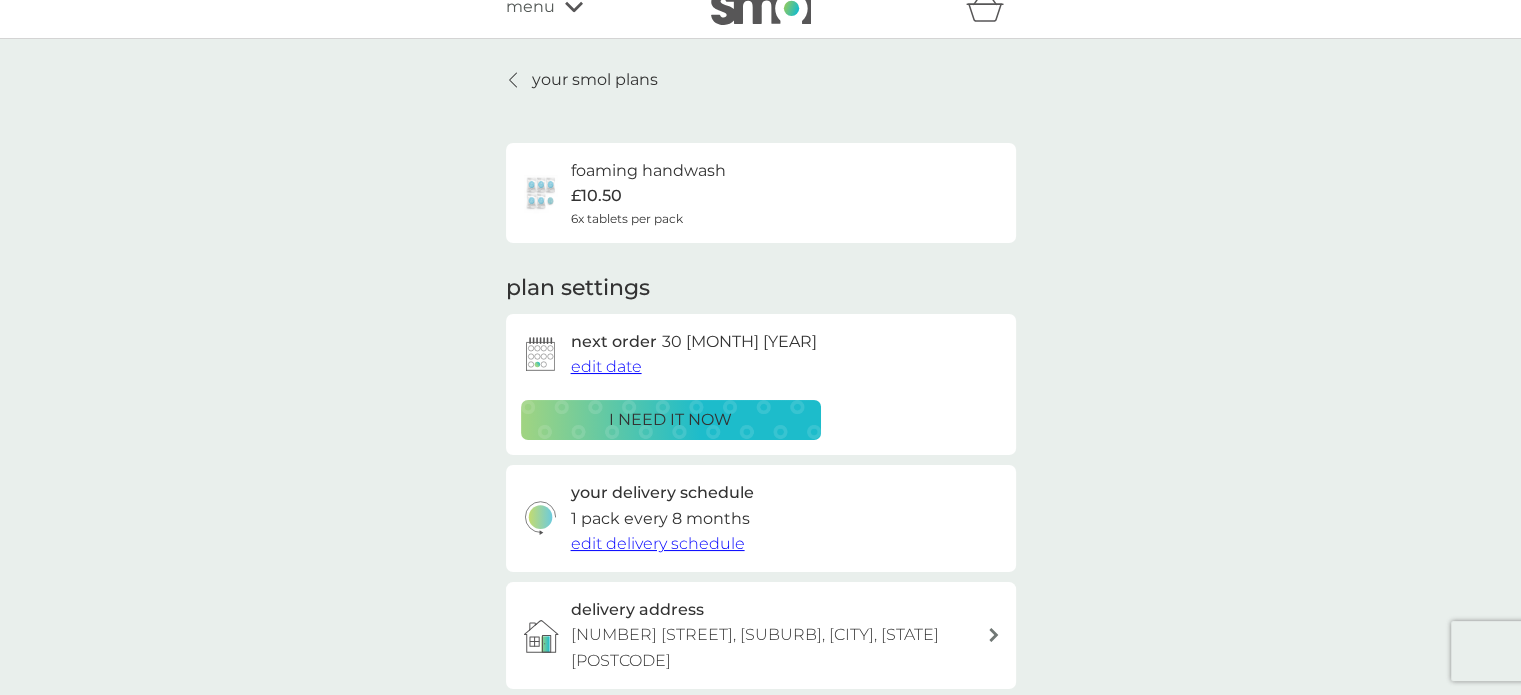 scroll, scrollTop: 0, scrollLeft: 0, axis: both 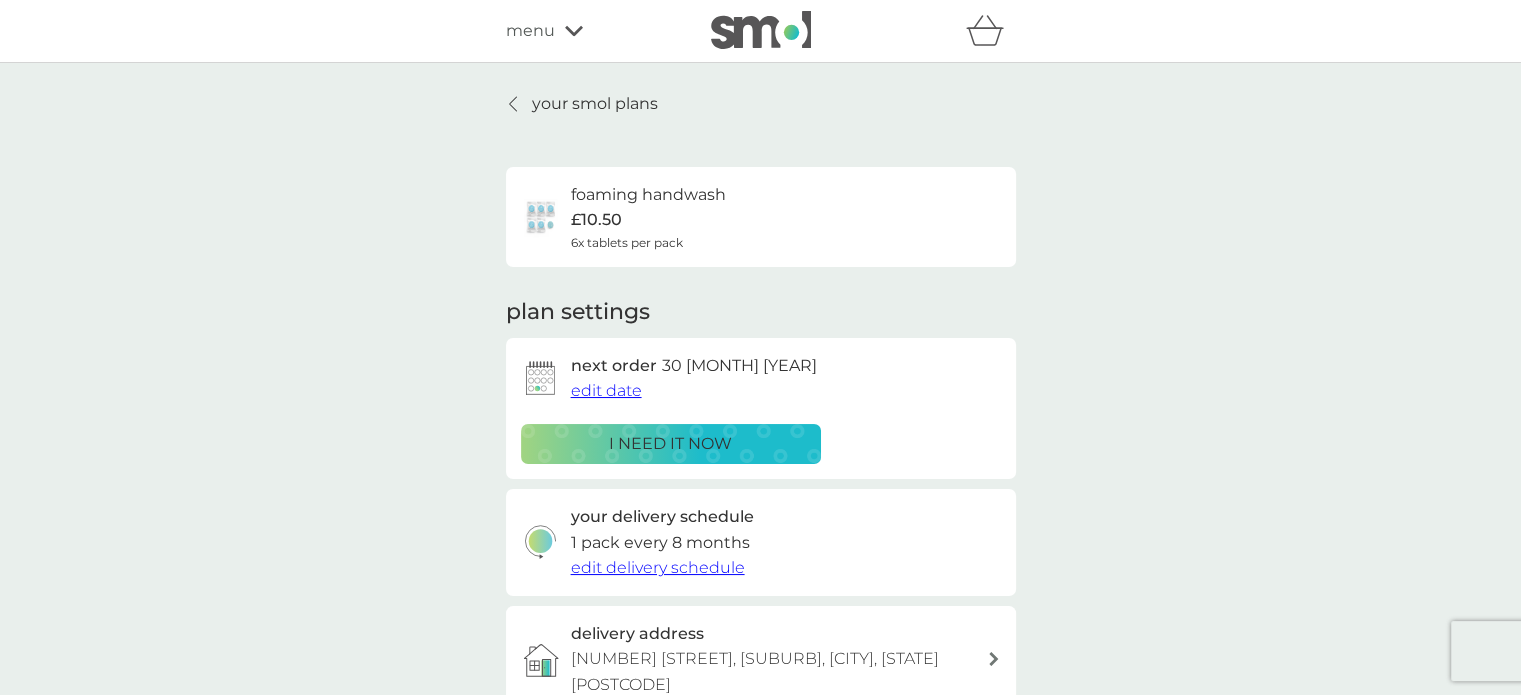 click 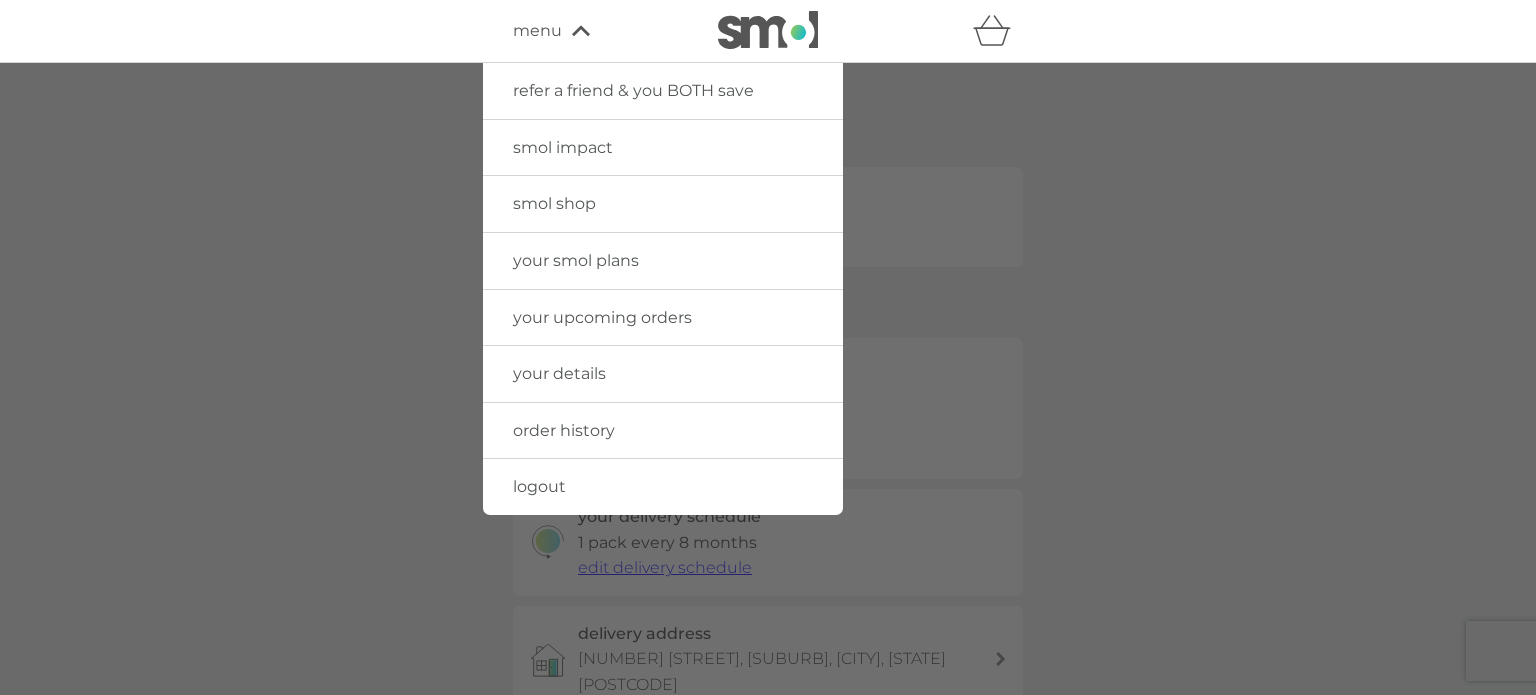 click at bounding box center [768, 410] 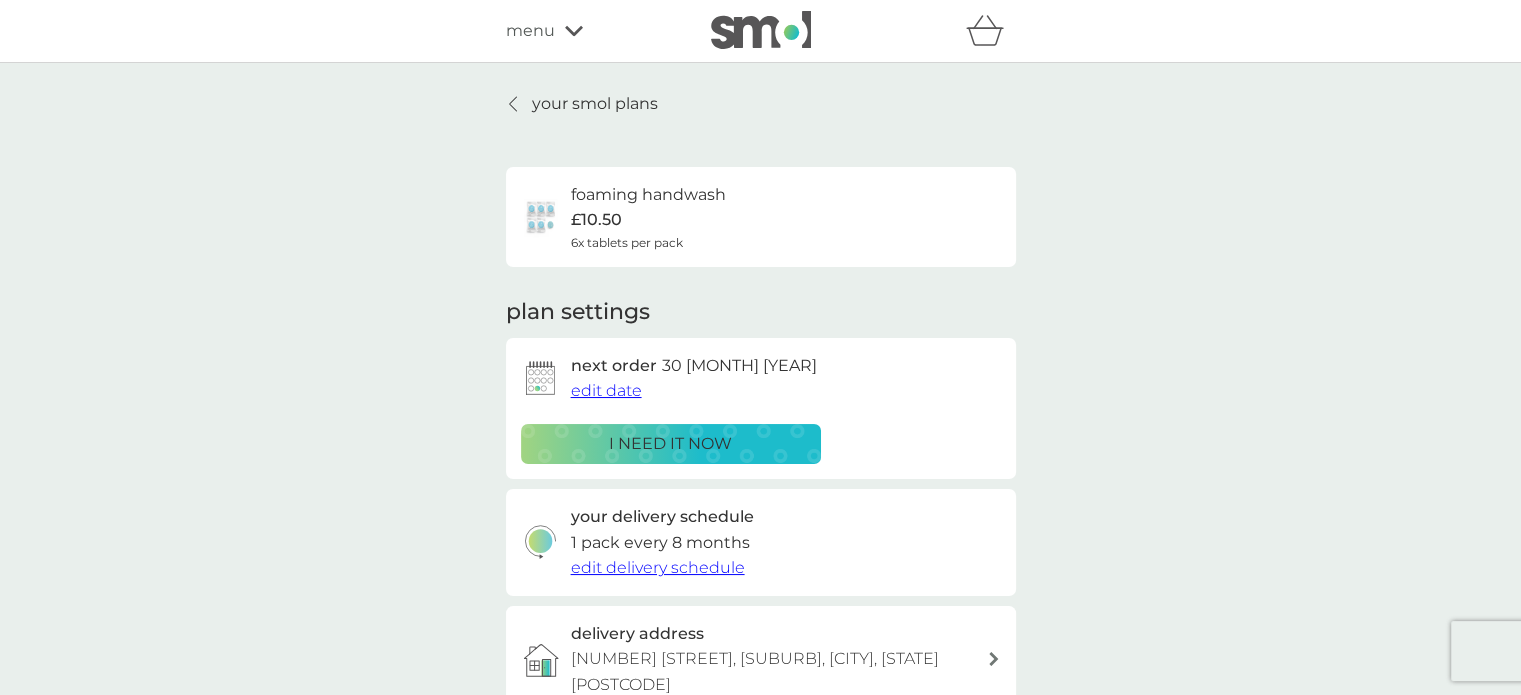 click 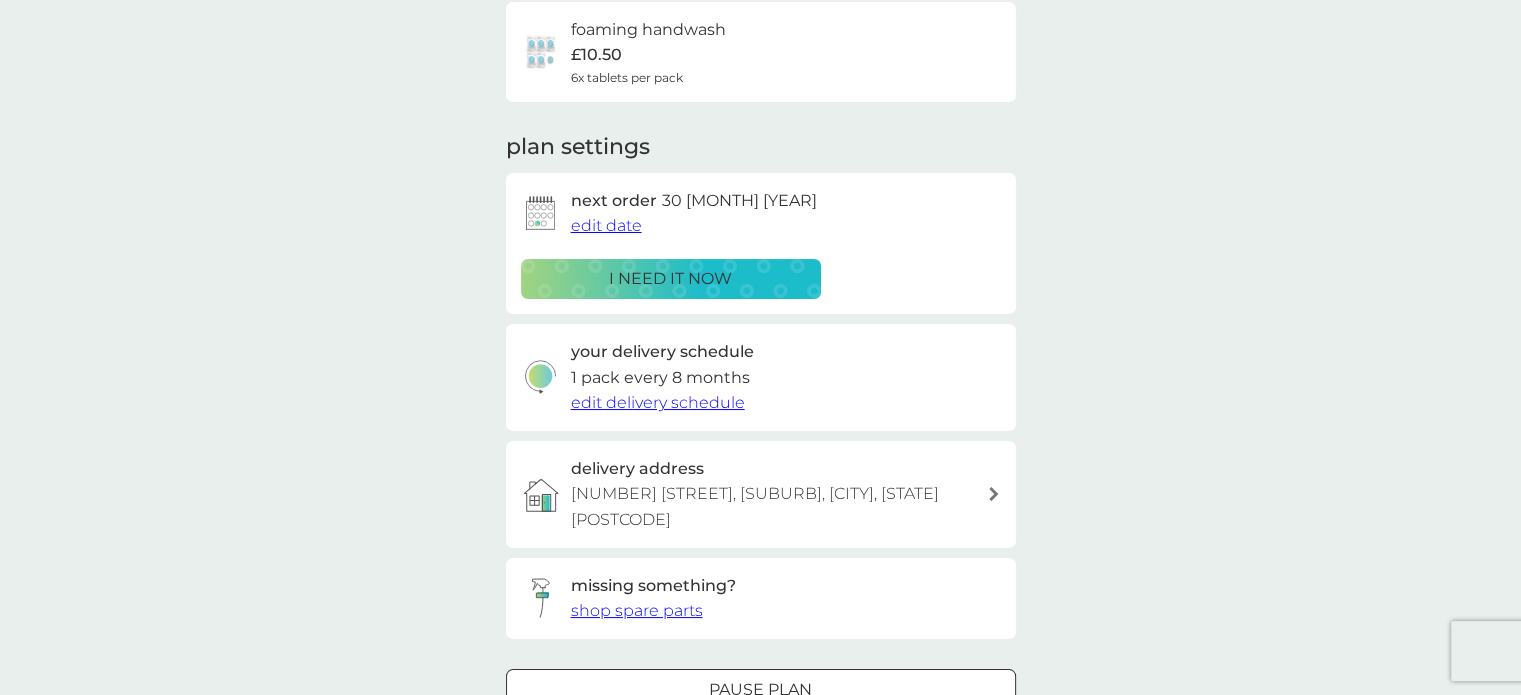 scroll, scrollTop: 0, scrollLeft: 0, axis: both 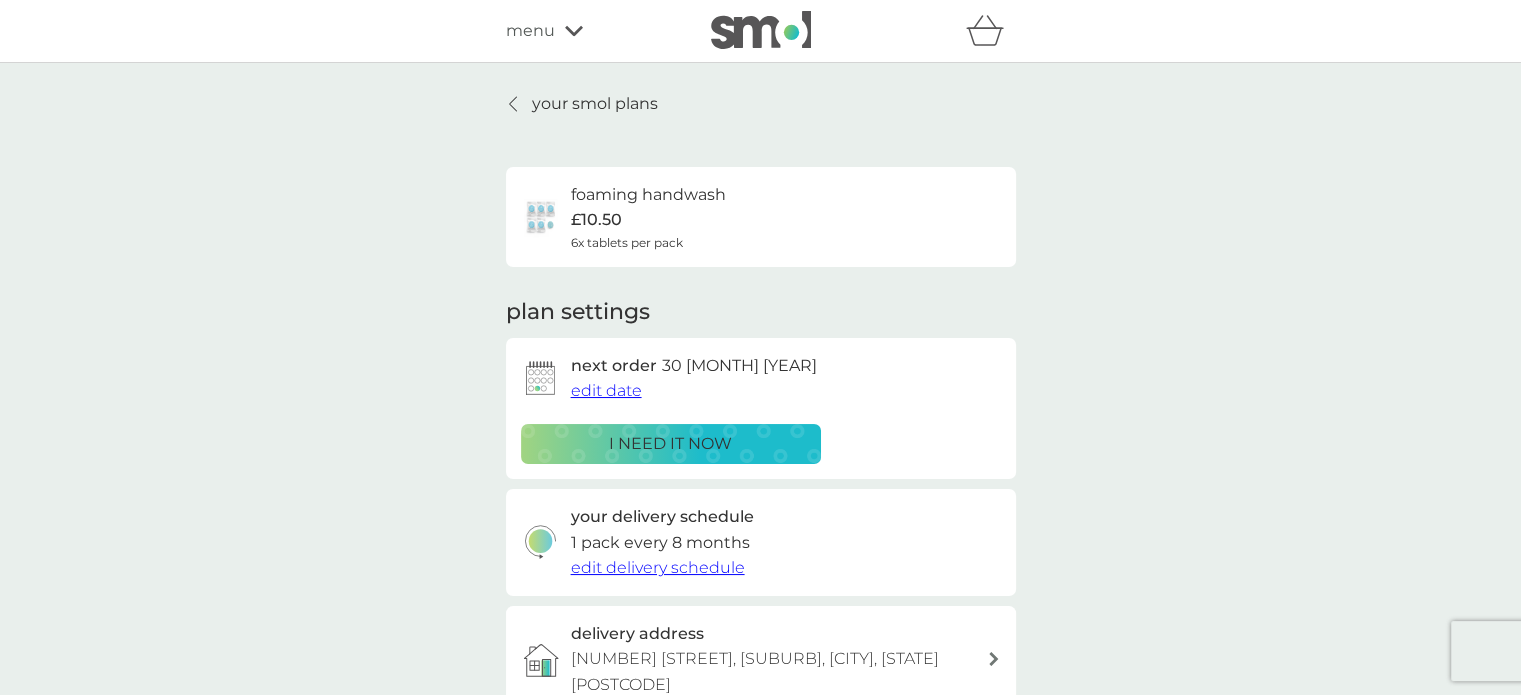 click on "your smol plans" at bounding box center [595, 104] 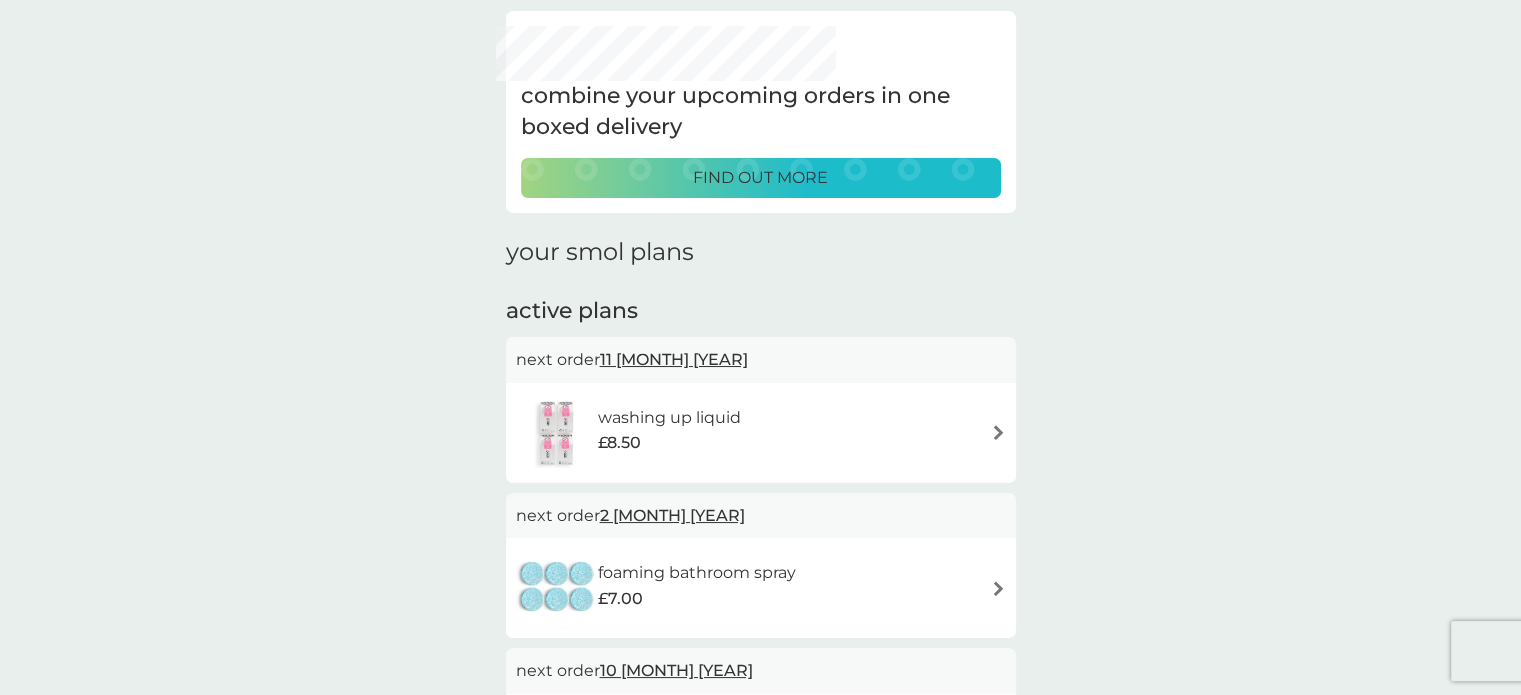 scroll, scrollTop: 0, scrollLeft: 0, axis: both 